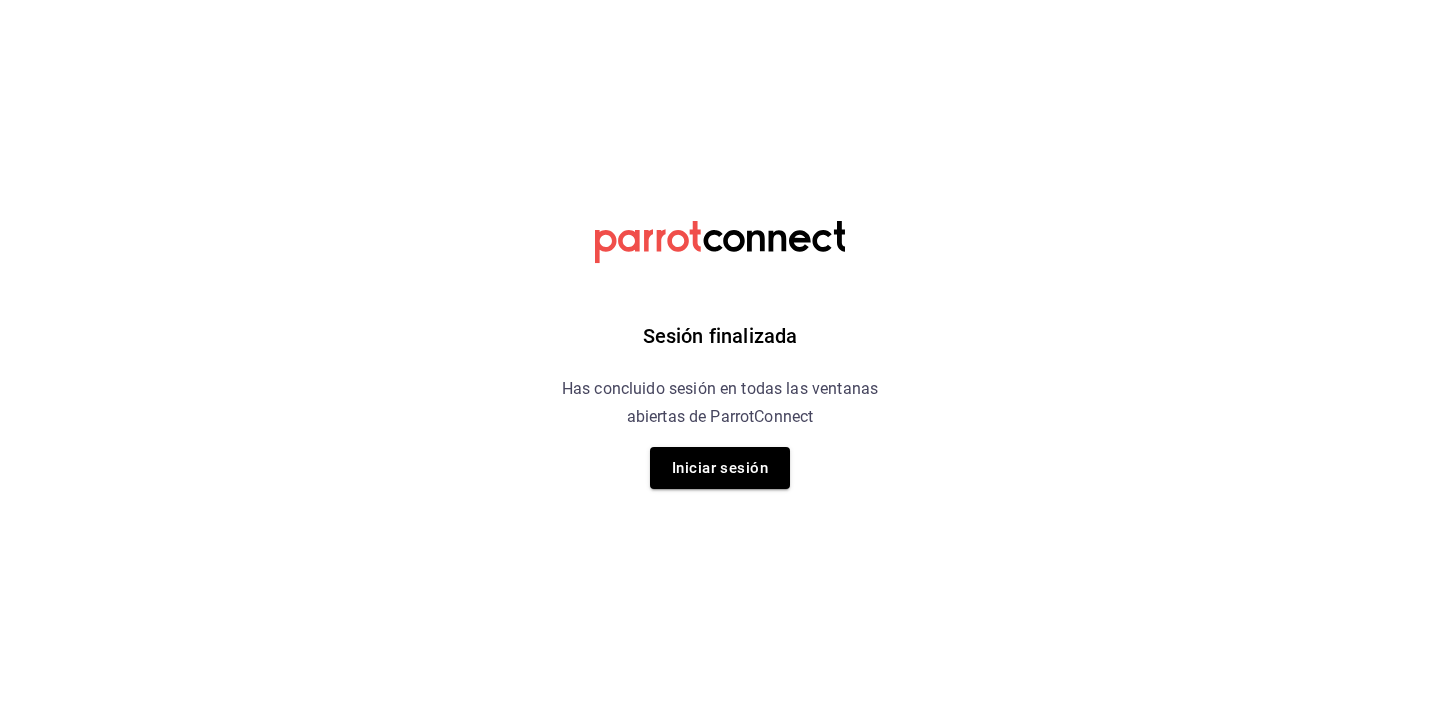 scroll, scrollTop: 0, scrollLeft: 0, axis: both 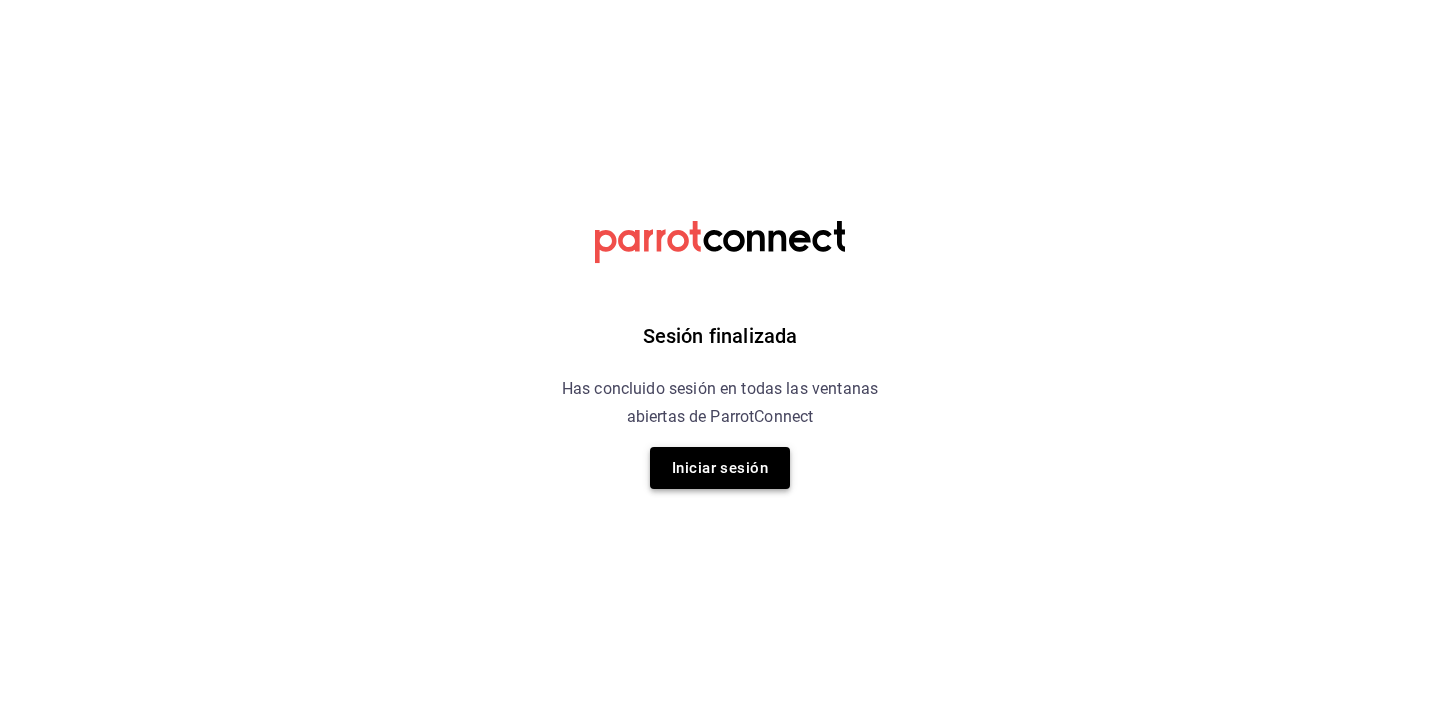 click on "Iniciar sesión" at bounding box center [720, 468] 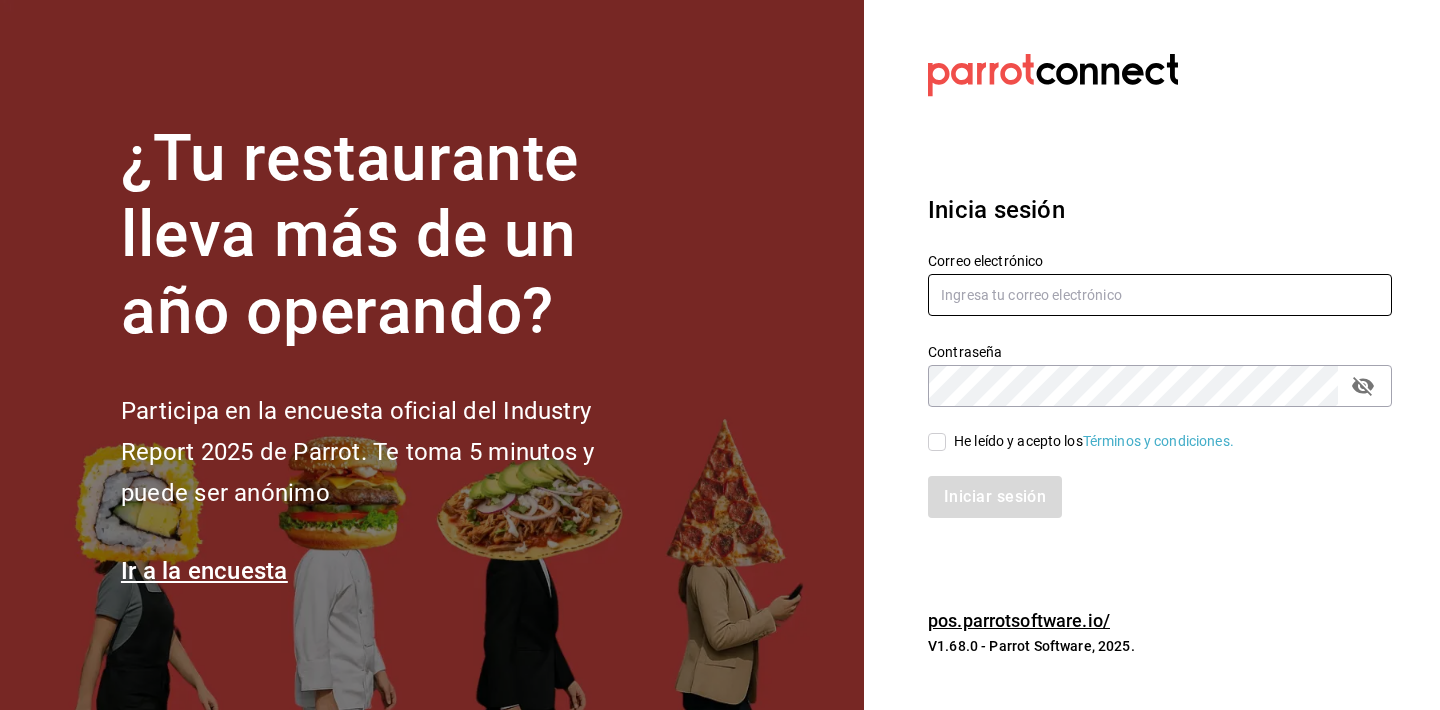 scroll, scrollTop: 0, scrollLeft: 0, axis: both 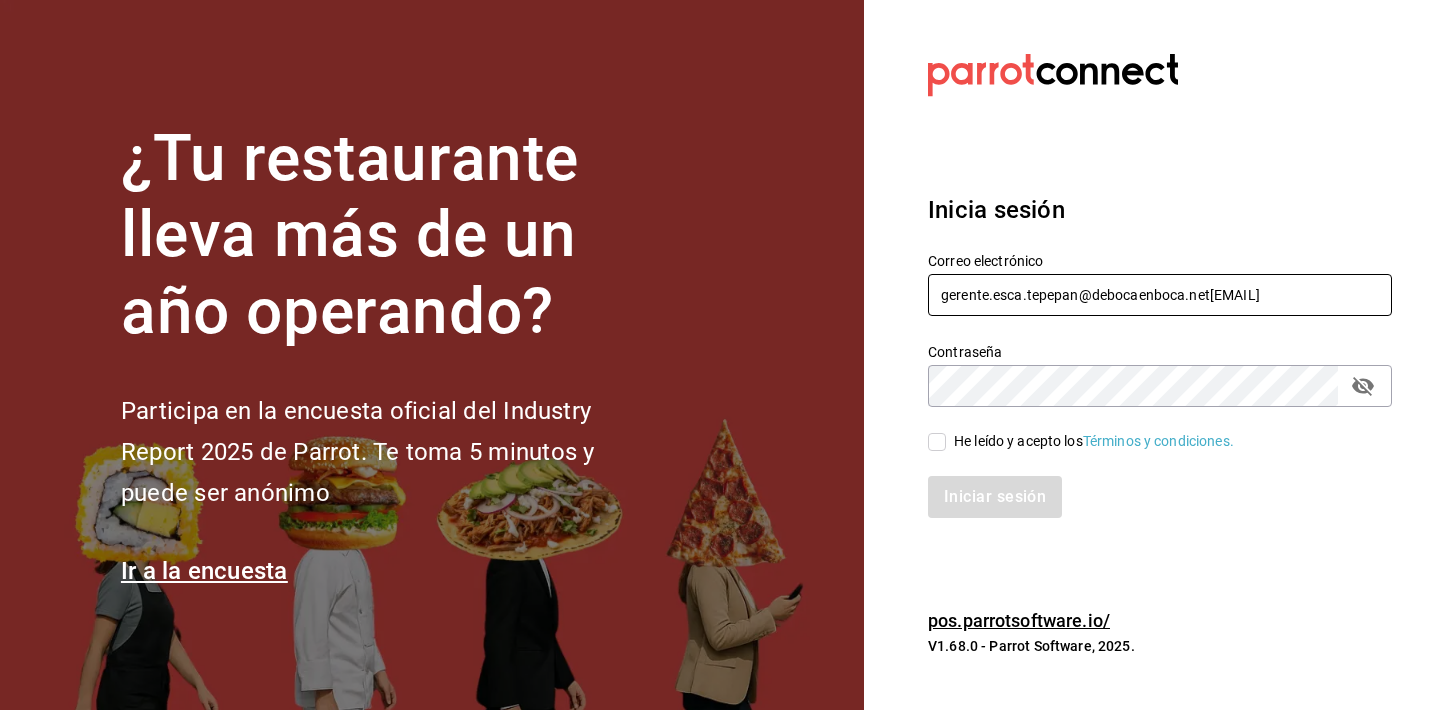 type on "gerente.esca.tepepan@debocaenboca.net[EMAIL]" 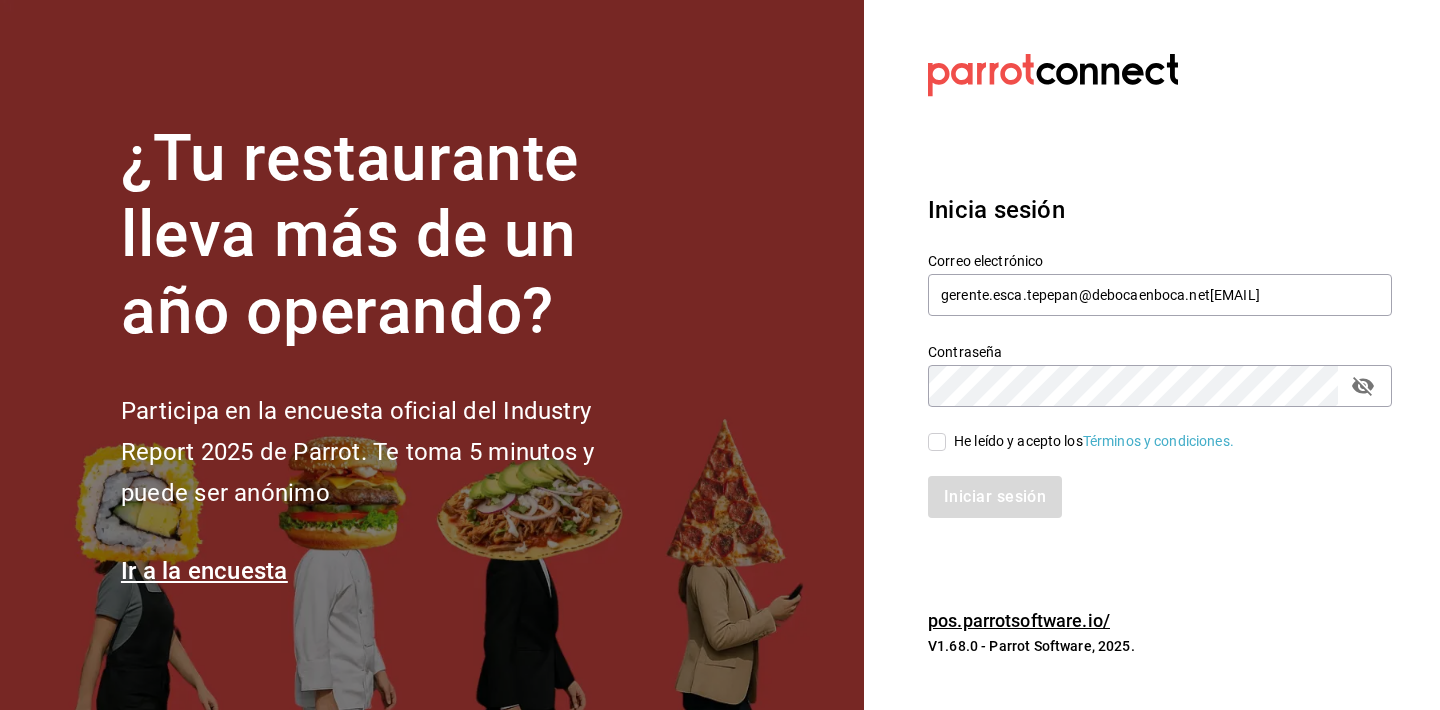 click on "He leído y acepto los  Términos y condiciones." at bounding box center (1094, 441) 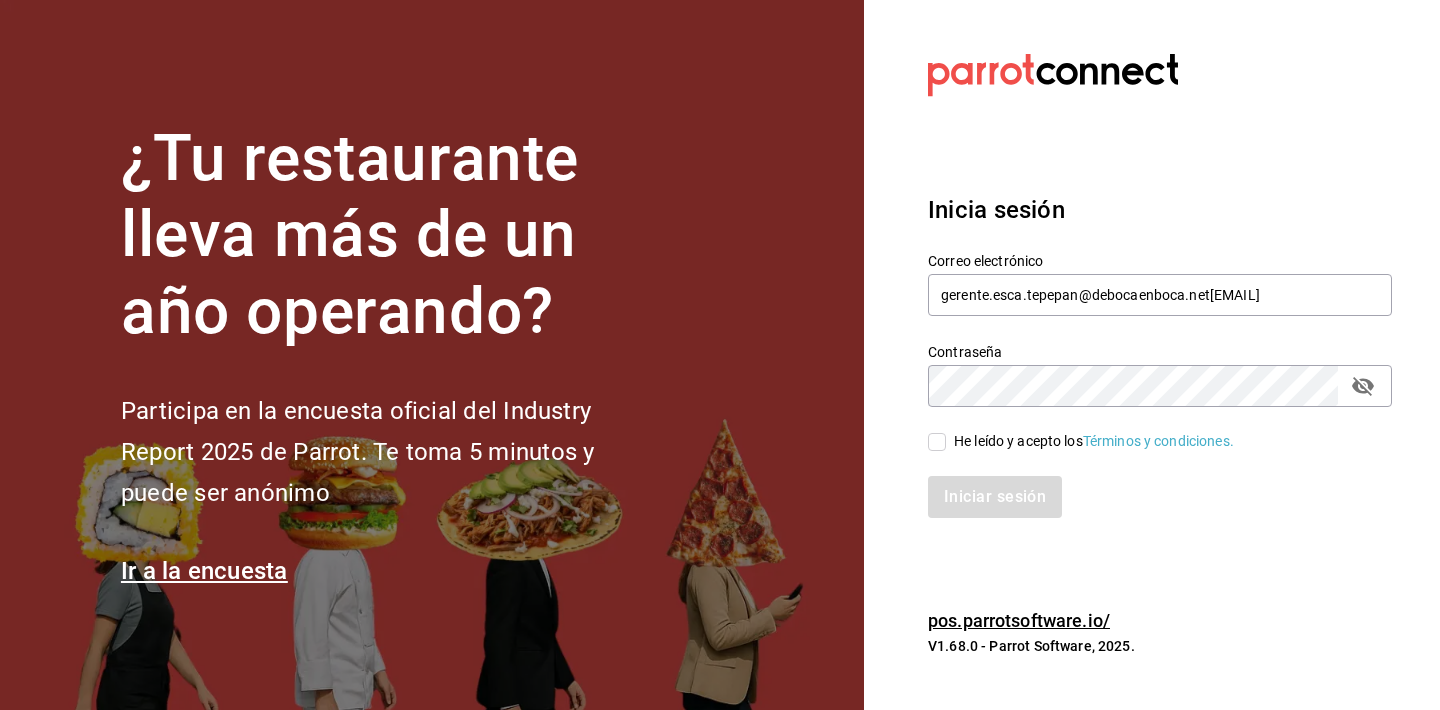 checkbox on "true" 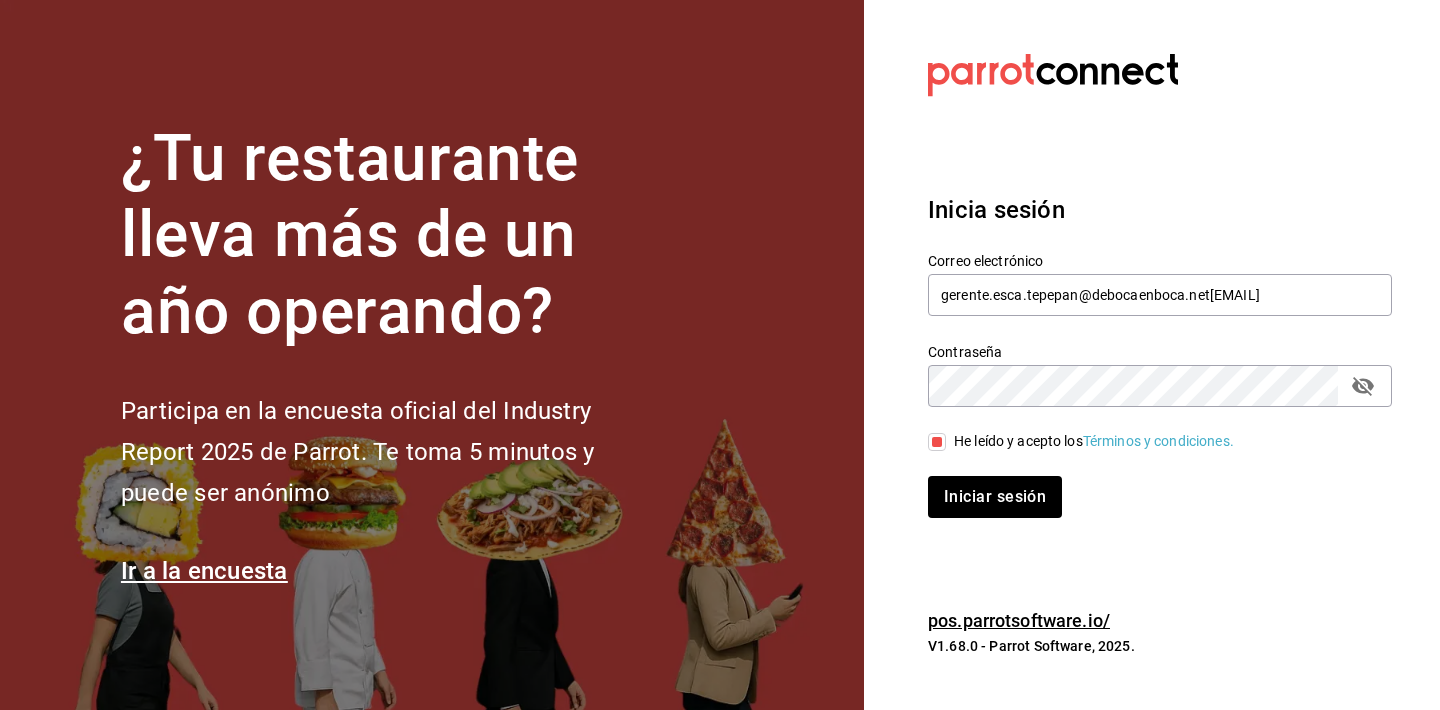 click 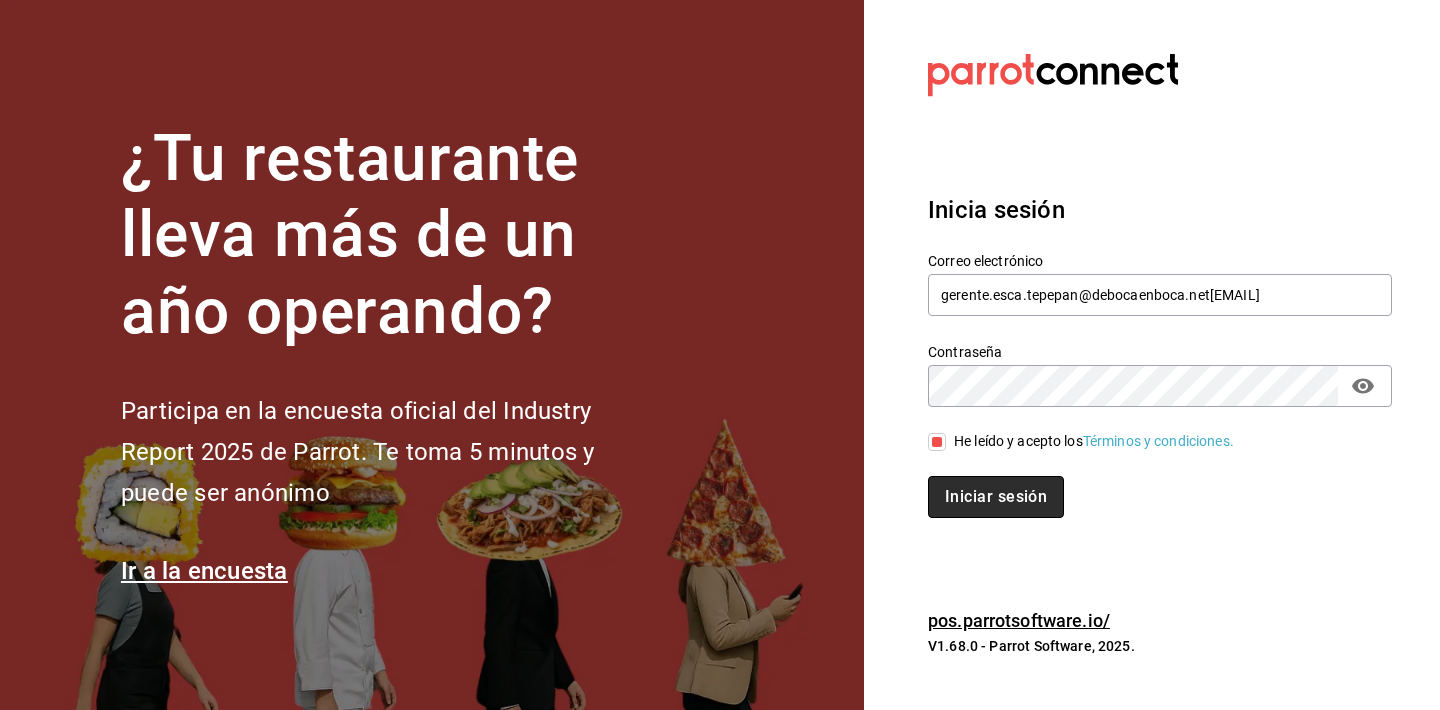click on "Iniciar sesión" at bounding box center (996, 497) 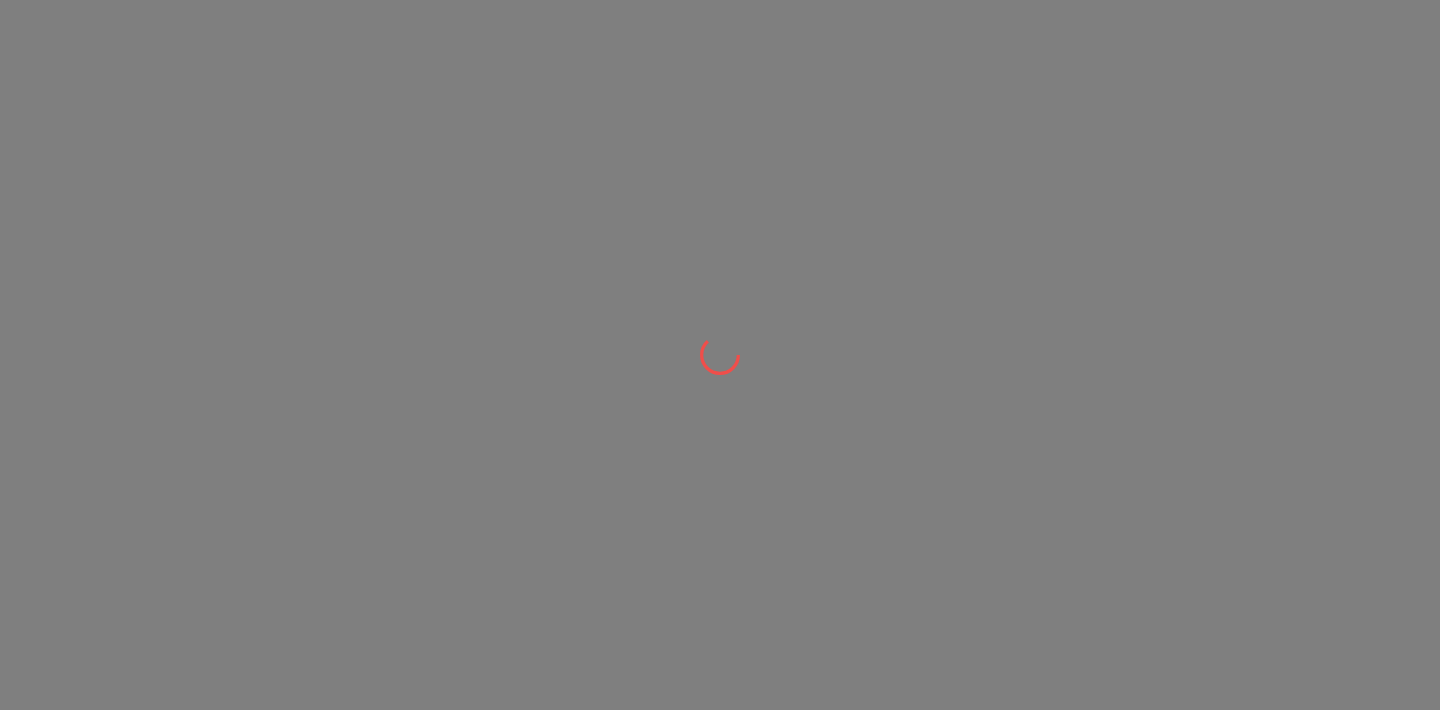 scroll, scrollTop: 0, scrollLeft: 0, axis: both 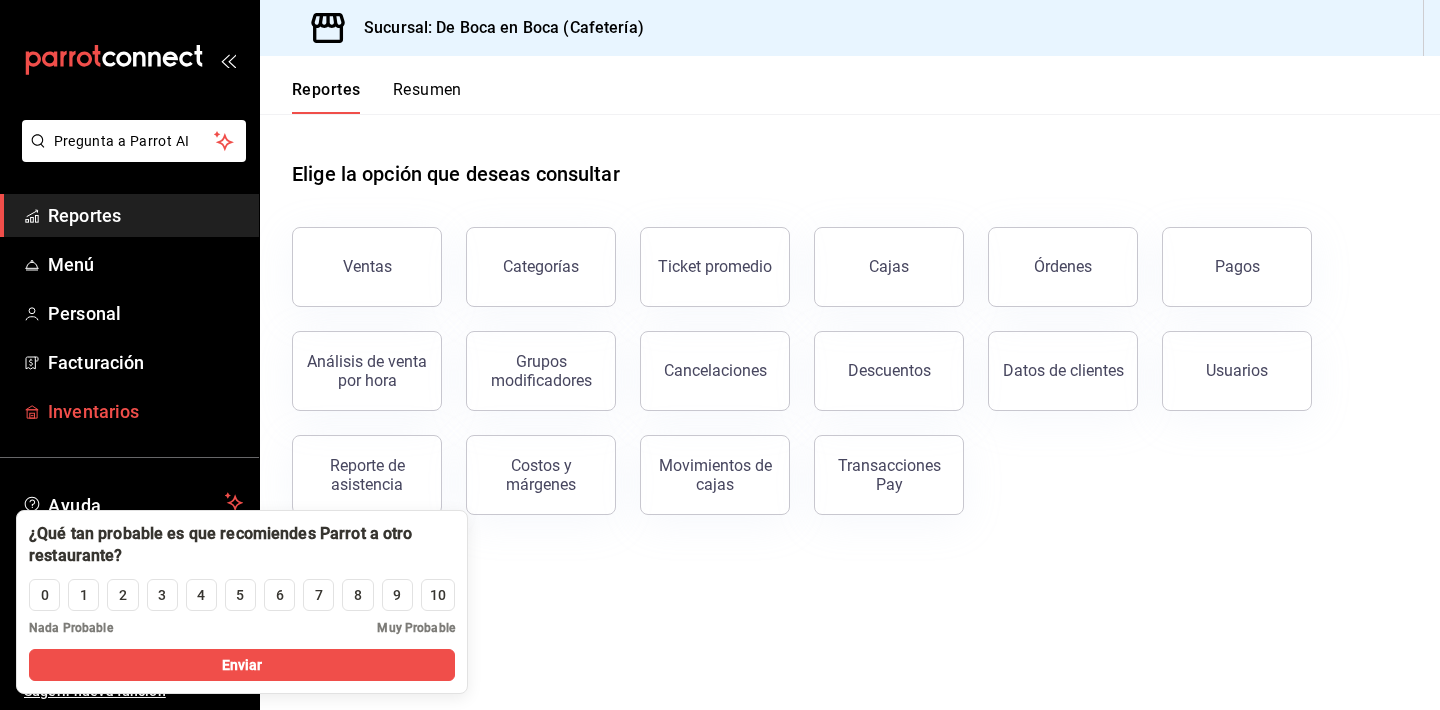 click on "Inventarios" at bounding box center (145, 411) 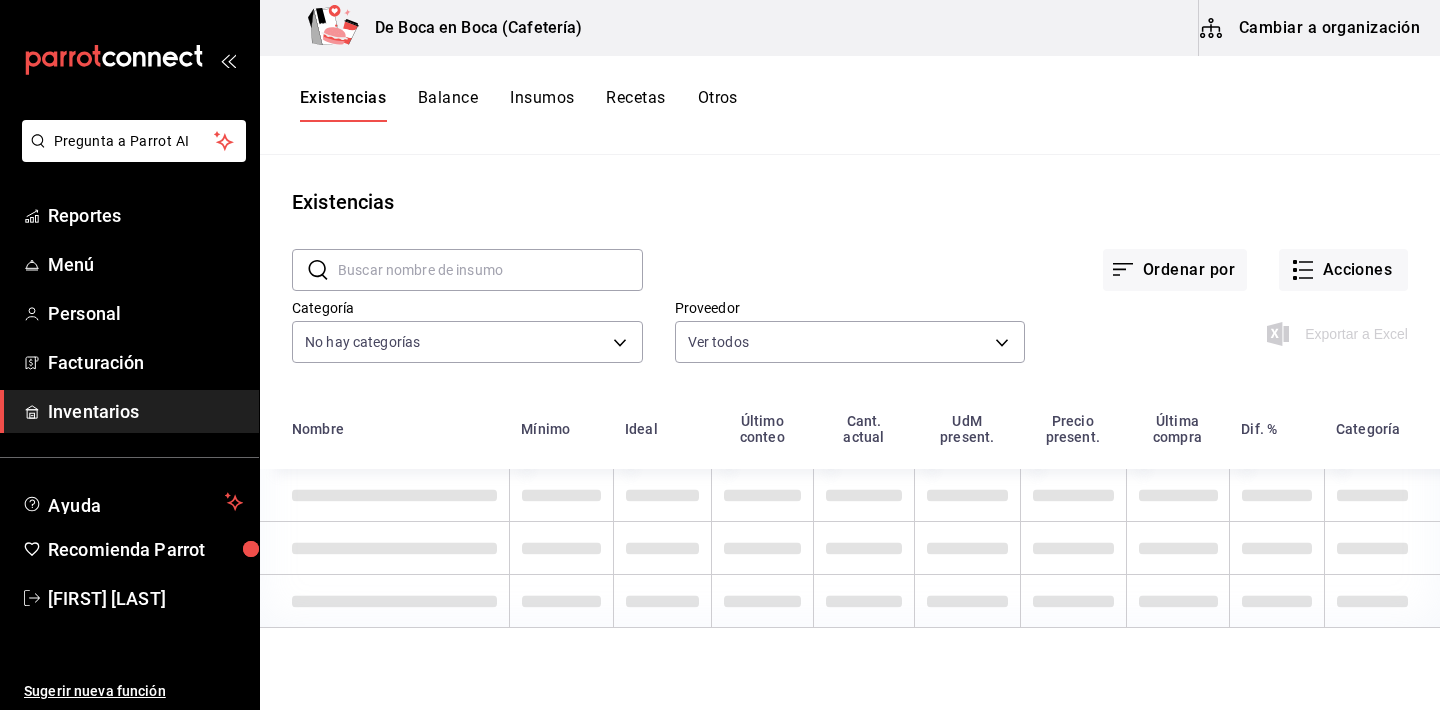 scroll, scrollTop: 0, scrollLeft: 0, axis: both 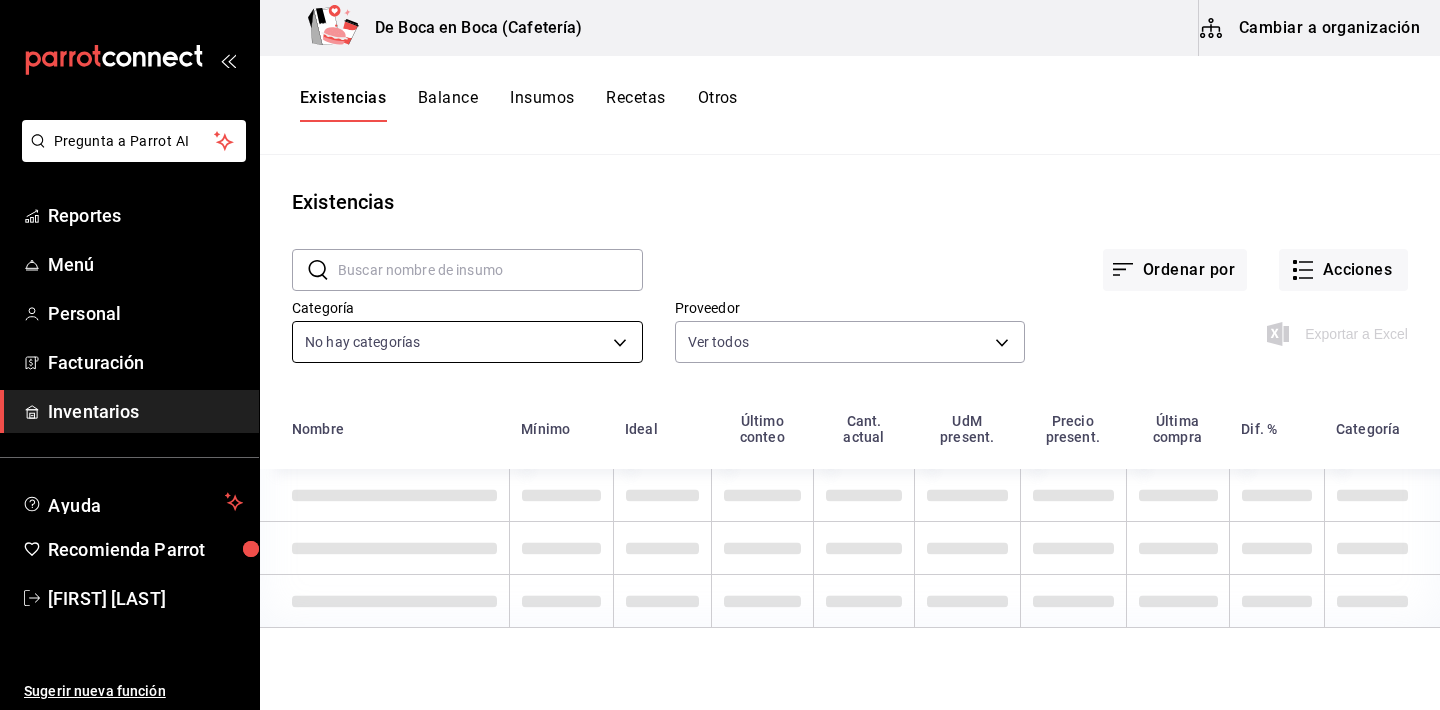 click on "Pregunta a Parrot AI Reportes   Menú   Personal   Facturación   Inventarios   Ayuda Recomienda Parrot   [FIRST] [LAST]   Sugerir nueva función   De Boca en Boca (Cafetería) Cambiar a organización Existencias Balance Insumos Recetas Otros Existencias ​ ​ Ordenar por Acciones Categoría No hay categorías Proveedor Ver todos def70031-2a8b-48ae-b595-8136a845dac3 Exportar a Excel Nombre Mínimo Ideal Último conteo Cant. actual UdM present. Precio present. Última compra Dif. % Categoría GANA 1 MES GRATIS EN TU SUSCRIPCIÓN AQUÍ ¿Recuerdas cómo empezó tu restaurante?
Hoy puedes ayudar a un colega a tener el mismo cambio que tú viviste.
Recomienda Parrot directamente desde tu Portal Administrador.
Es fácil y rápido.
🎁 Por cada restaurante que se una, ganas 1 mes gratis. Pregunta a Parrot AI Reportes   Menú   Personal   Facturación   Inventarios   Ayuda Recomienda Parrot   [FIRST] [LAST]   Sugerir nueva función   Visitar centro de ayuda ([PHONE]) [EMAIL]" at bounding box center [720, 348] 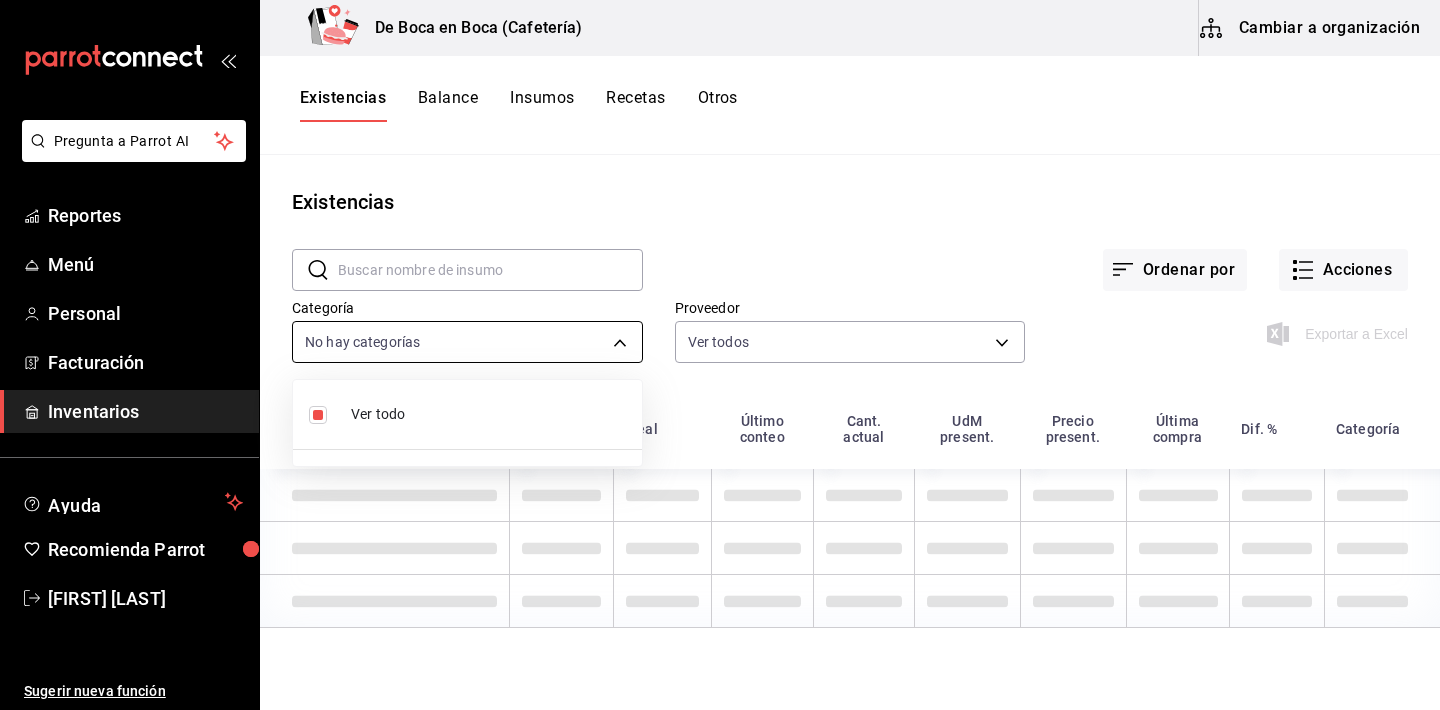click at bounding box center (720, 355) 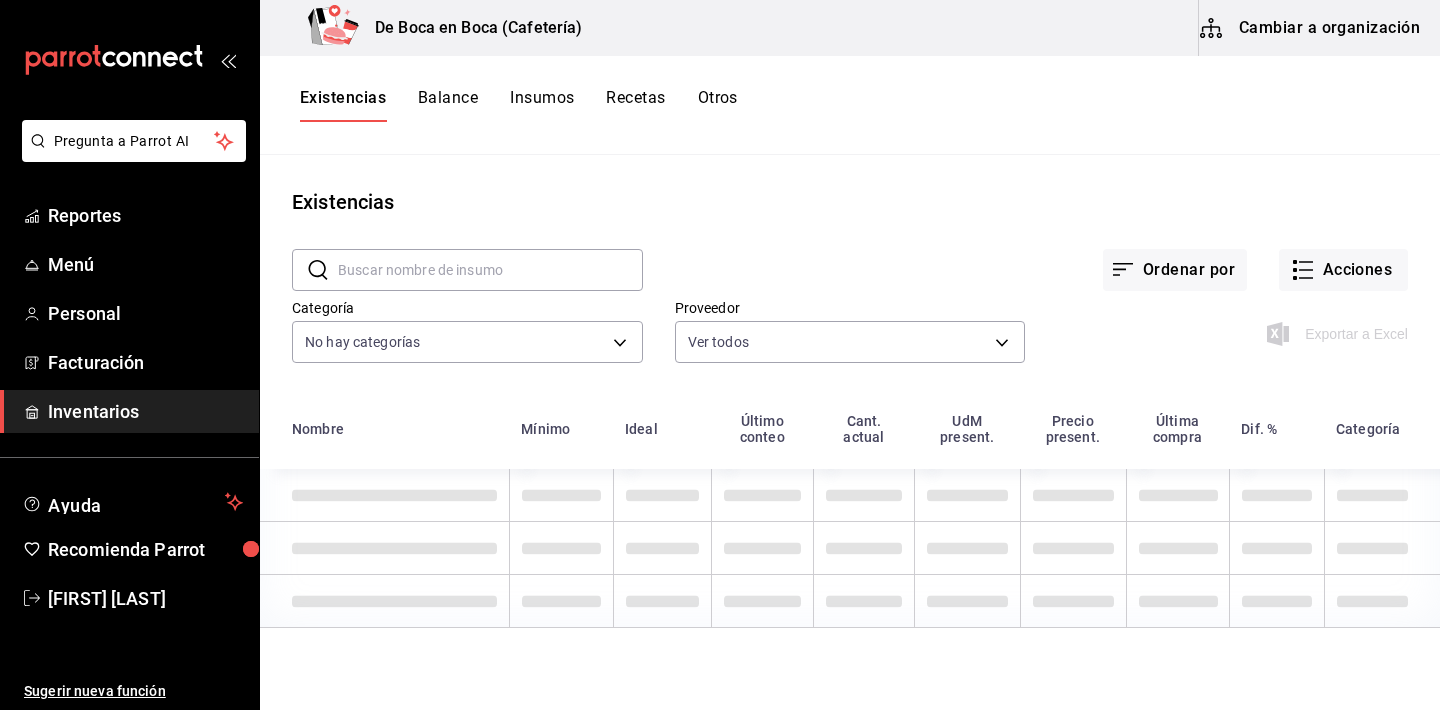 click on "Ver todos def70031-2a8b-48ae-b595-8136a845dac3" at bounding box center [850, 339] 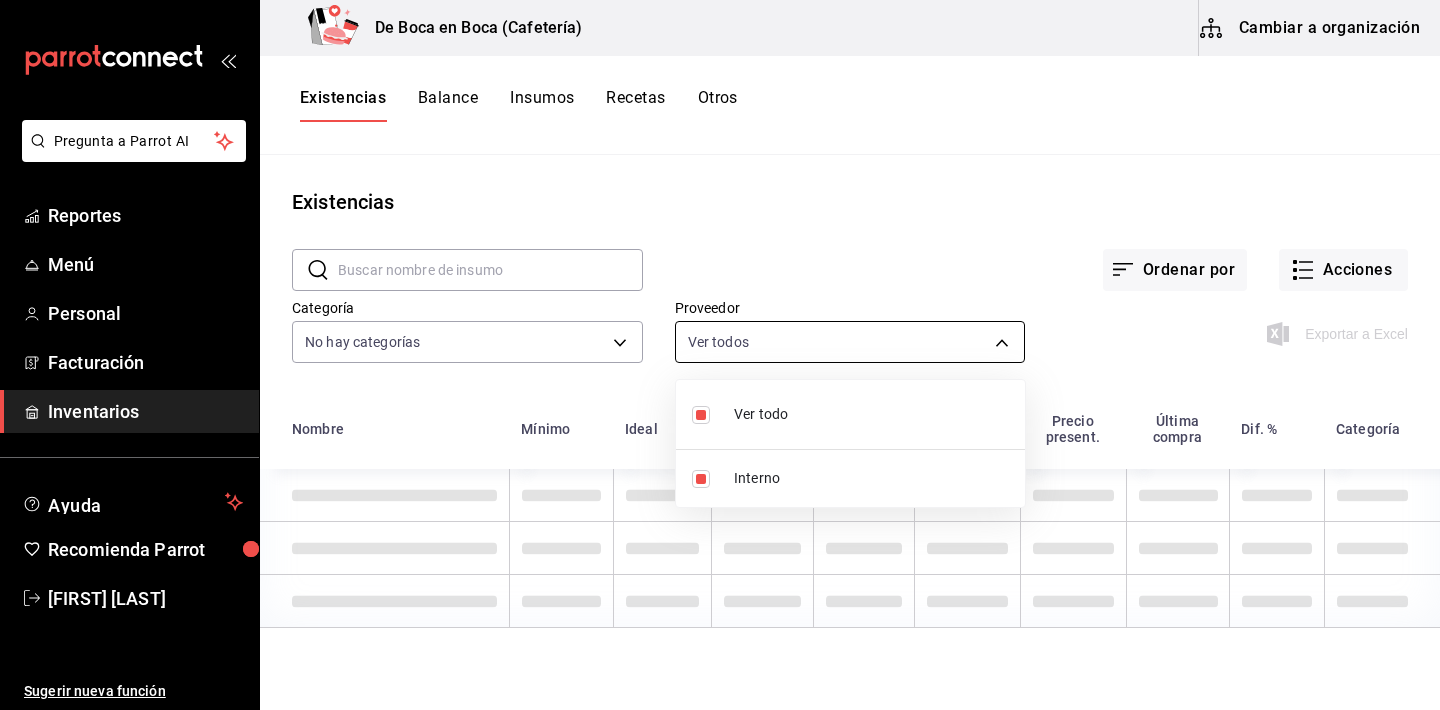 click on "Pregunta a Parrot AI Reportes   Menú   Personal   Facturación   Inventarios   Ayuda Recomienda Parrot   [FIRST] [LAST]   Sugerir nueva función   De Boca en Boca (Cafetería) Cambiar a organización Existencias Balance Insumos Recetas Otros Existencias ​ ​ Ordenar por Acciones Categoría No hay categorías Proveedor Ver todos def70031-2a8b-48ae-b595-8136a845dac3 Exportar a Excel Nombre Mínimo Ideal Último conteo Cant. actual UdM present. Precio present. Última compra Dif. % Categoría GANA 1 MES GRATIS EN TU SUSCRIPCIÓN AQUÍ ¿Recuerdas cómo empezó tu restaurante?
Hoy puedes ayudar a un colega a tener el mismo cambio que tú viviste.
Recomienda Parrot directamente desde tu Portal Administrador.
Es fácil y rápido.
🎁 Por cada restaurante que se una, ganas 1 mes gratis. Pregunta a Parrot AI Reportes   Menú   Personal   Facturación   Inventarios   Ayuda Recomienda Parrot   [FIRST] [LAST]   Sugerir nueva función   Visitar centro de ayuda ([PHONE]) [EMAIL]" at bounding box center (720, 348) 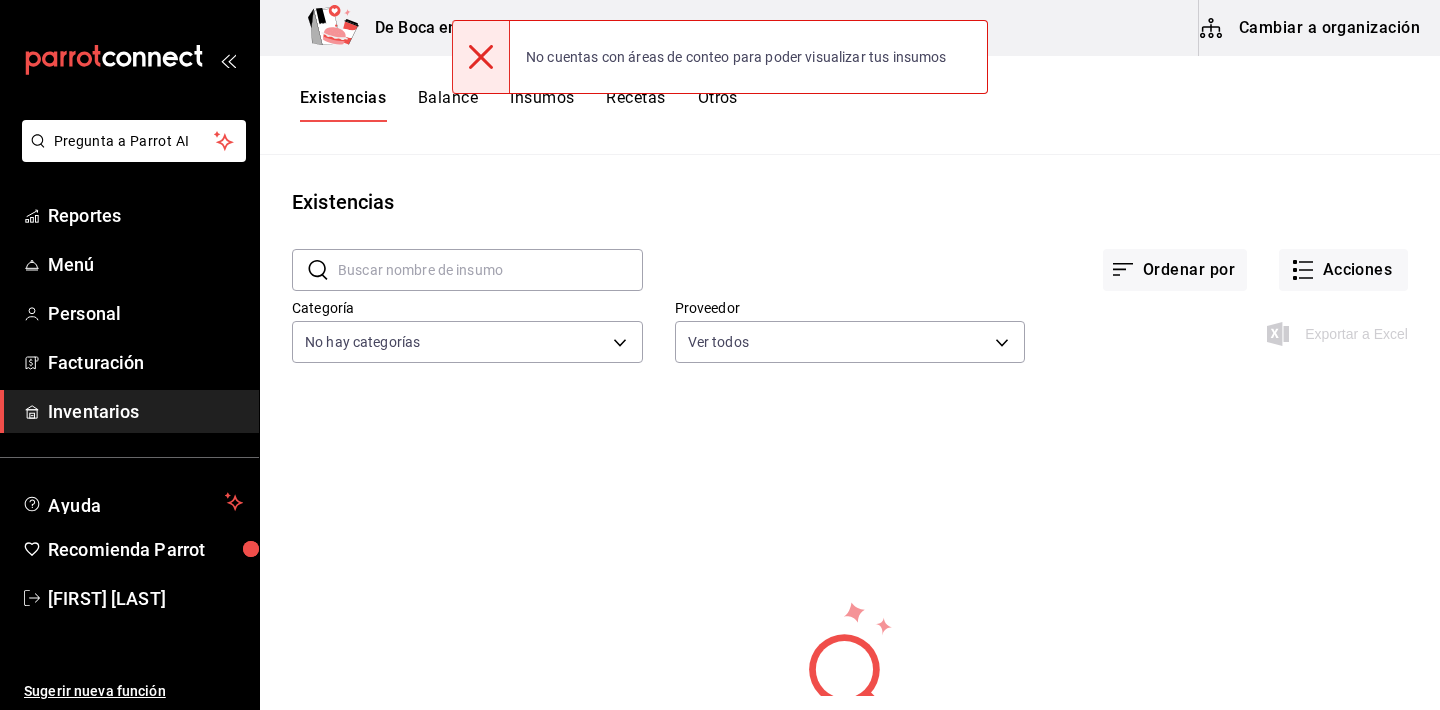 click at bounding box center [490, 270] 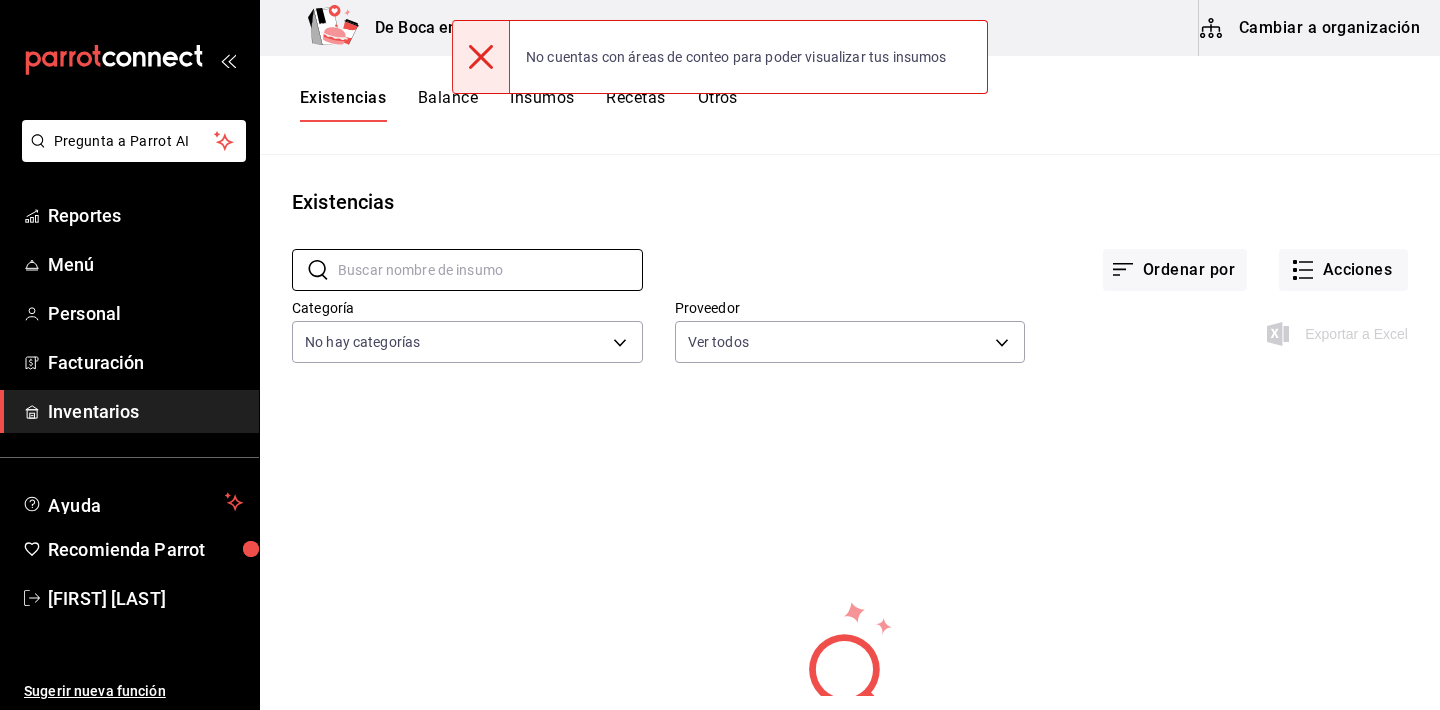 click on "No hay información que mostrar" at bounding box center [850, 667] 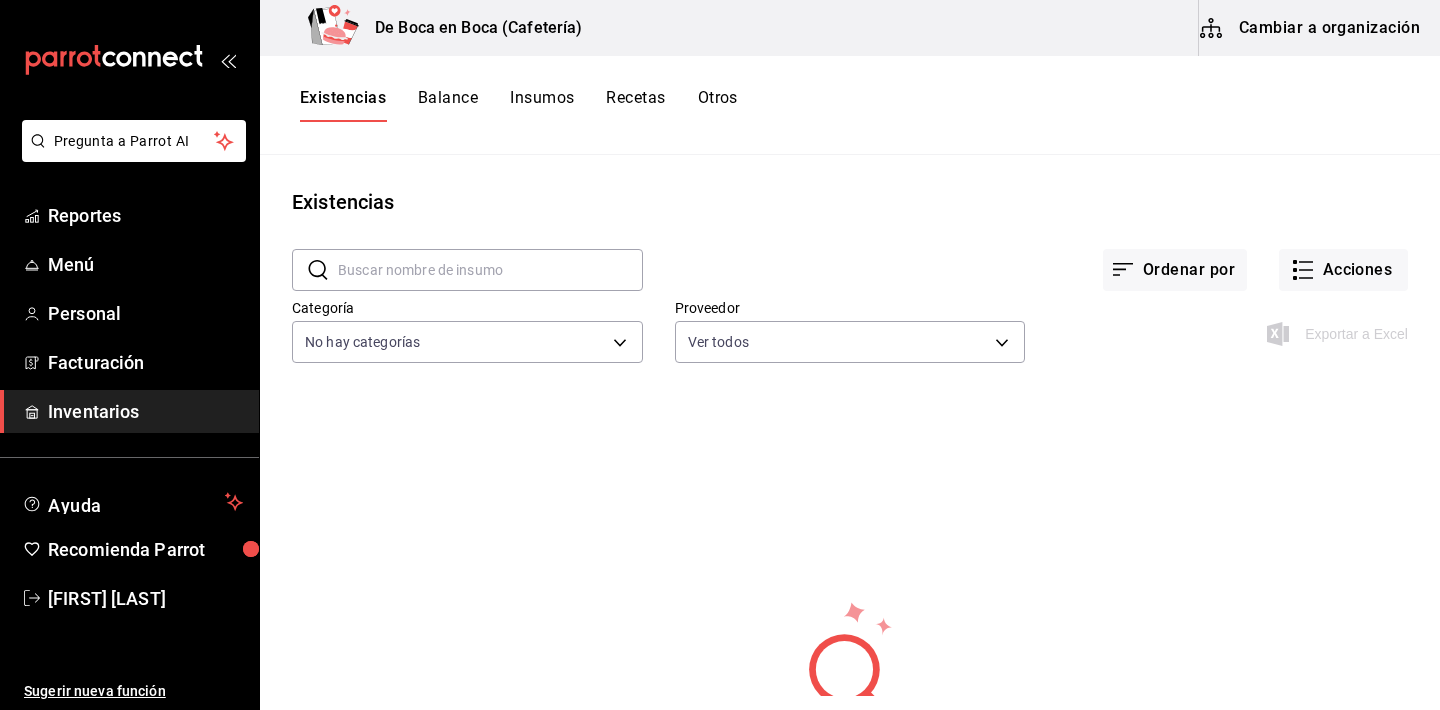 click on "Inventarios" at bounding box center [145, 411] 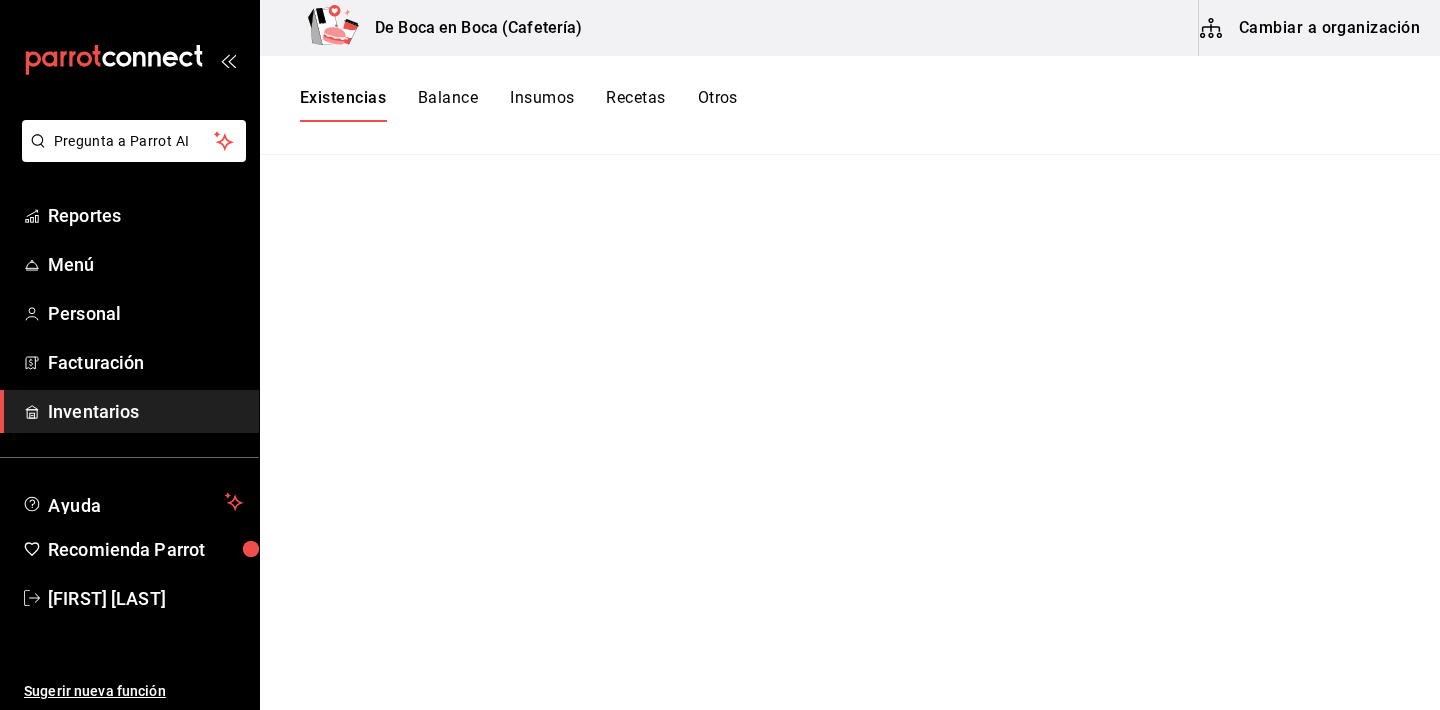 click on "Existencias" at bounding box center [343, 105] 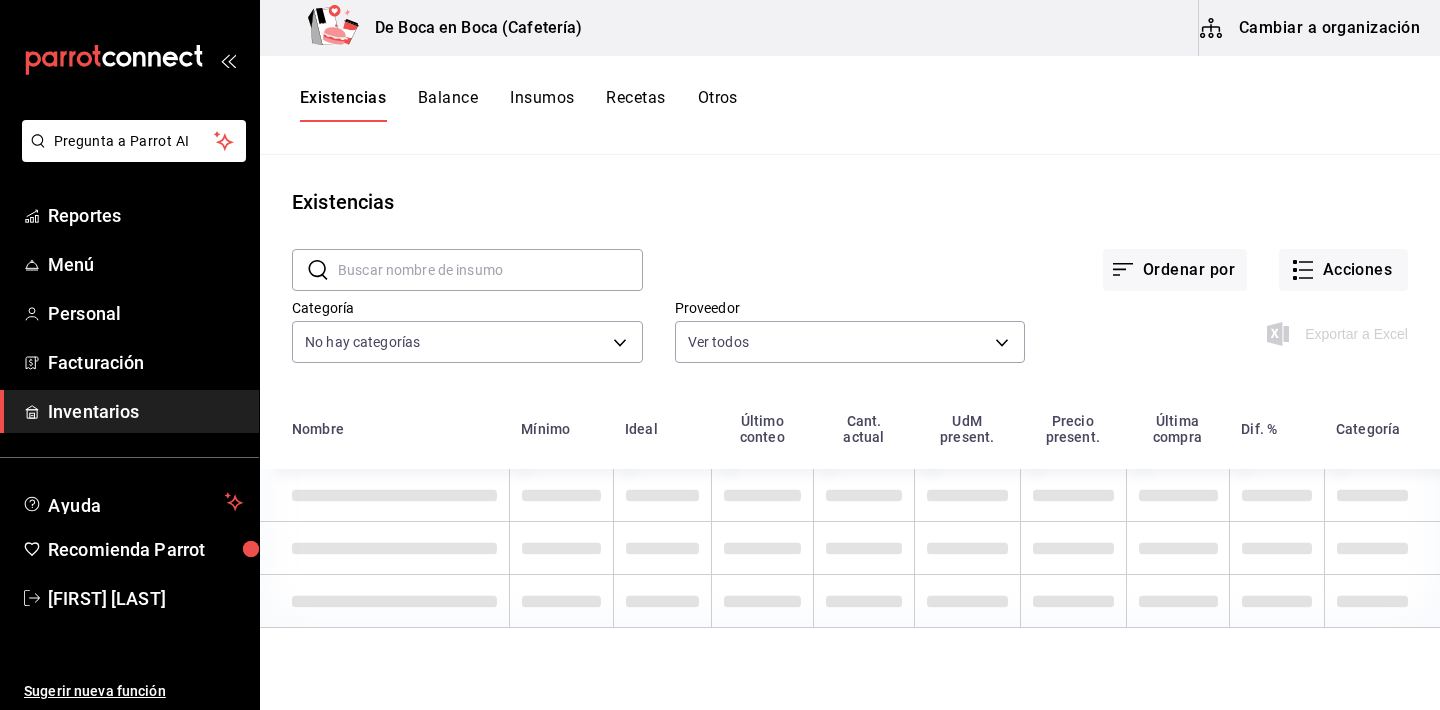 scroll, scrollTop: 0, scrollLeft: 0, axis: both 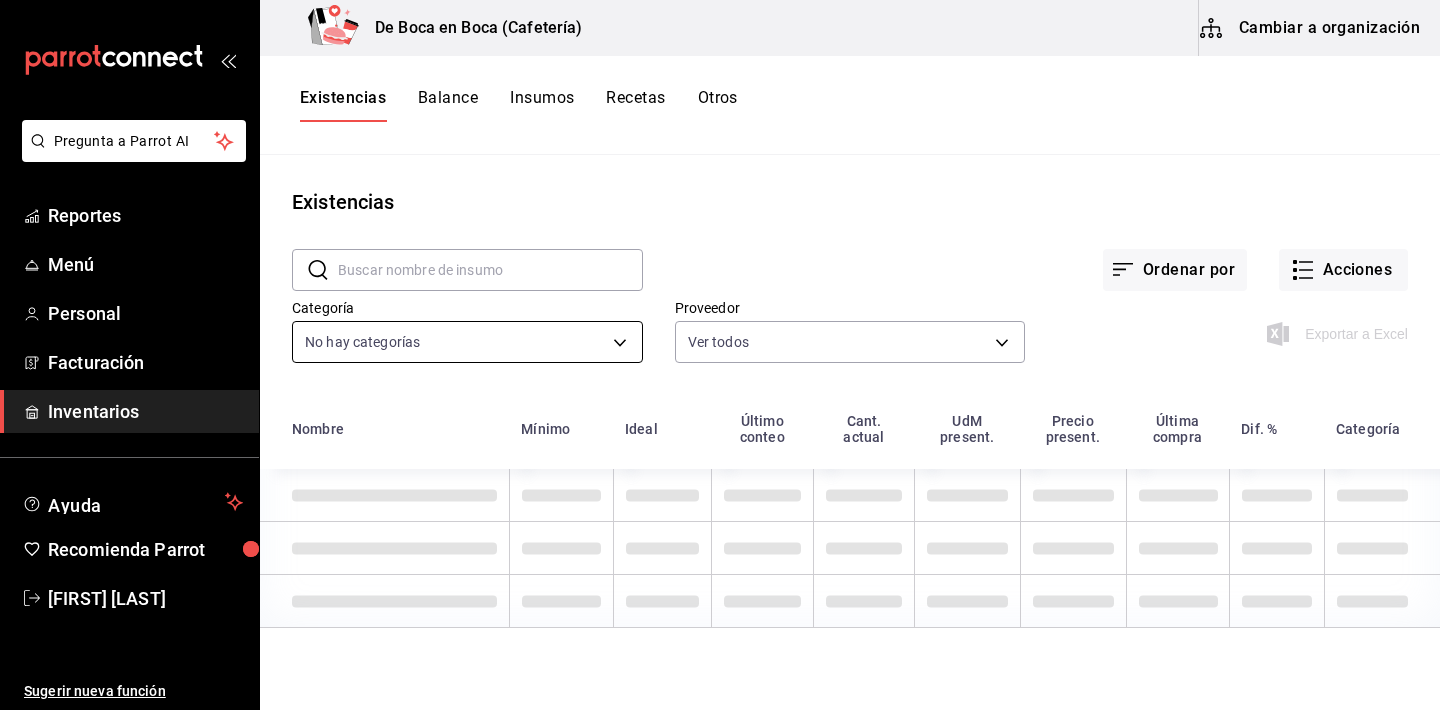 click on "Pregunta a Parrot AI Reportes   Menú   Personal   Facturación   Inventarios   Ayuda Recomienda Parrot   [FIRST] [LAST]   Sugerir nueva función   De Boca en Boca (Cafetería) Cambiar a organización Existencias Balance Insumos Recetas Otros Existencias ​ ​ Ordenar por Acciones Categoría No hay categorías Proveedor Ver todos def70031-2a8b-48ae-b595-8136a845dac3 Exportar a Excel Nombre Mínimo Ideal Último conteo Cant. actual UdM present. Precio present. Última compra Dif. % Categoría GANA 1 MES GRATIS EN TU SUSCRIPCIÓN AQUÍ ¿Recuerdas cómo empezó tu restaurante?
Hoy puedes ayudar a un colega a tener el mismo cambio que tú viviste.
Recomienda Parrot directamente desde tu Portal Administrador.
Es fácil y rápido.
🎁 Por cada restaurante que se una, ganas 1 mes gratis. Pregunta a Parrot AI Reportes   Menú   Personal   Facturación   Inventarios   Ayuda Recomienda Parrot   [FIRST] [LAST]   Sugerir nueva función   Visitar centro de ayuda ([PHONE]) [EMAIL]" at bounding box center (720, 348) 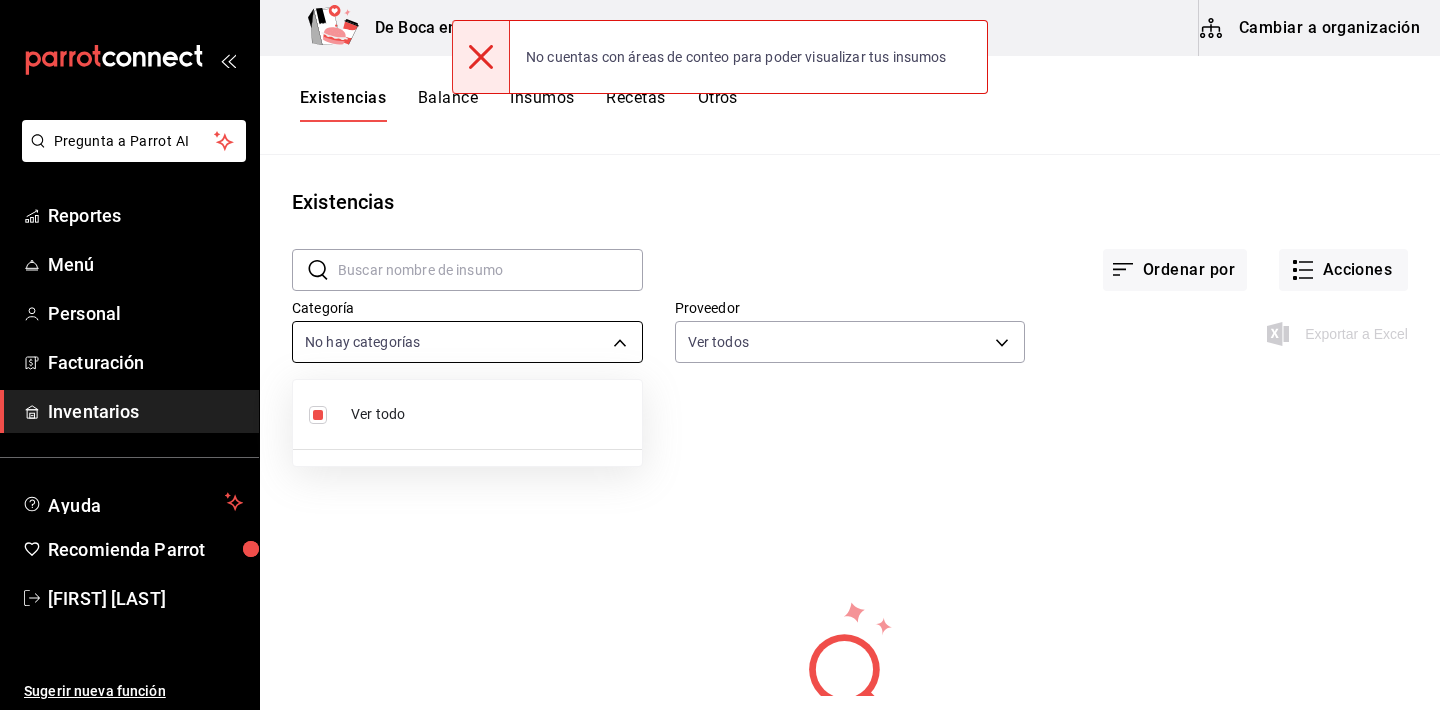 click at bounding box center (720, 355) 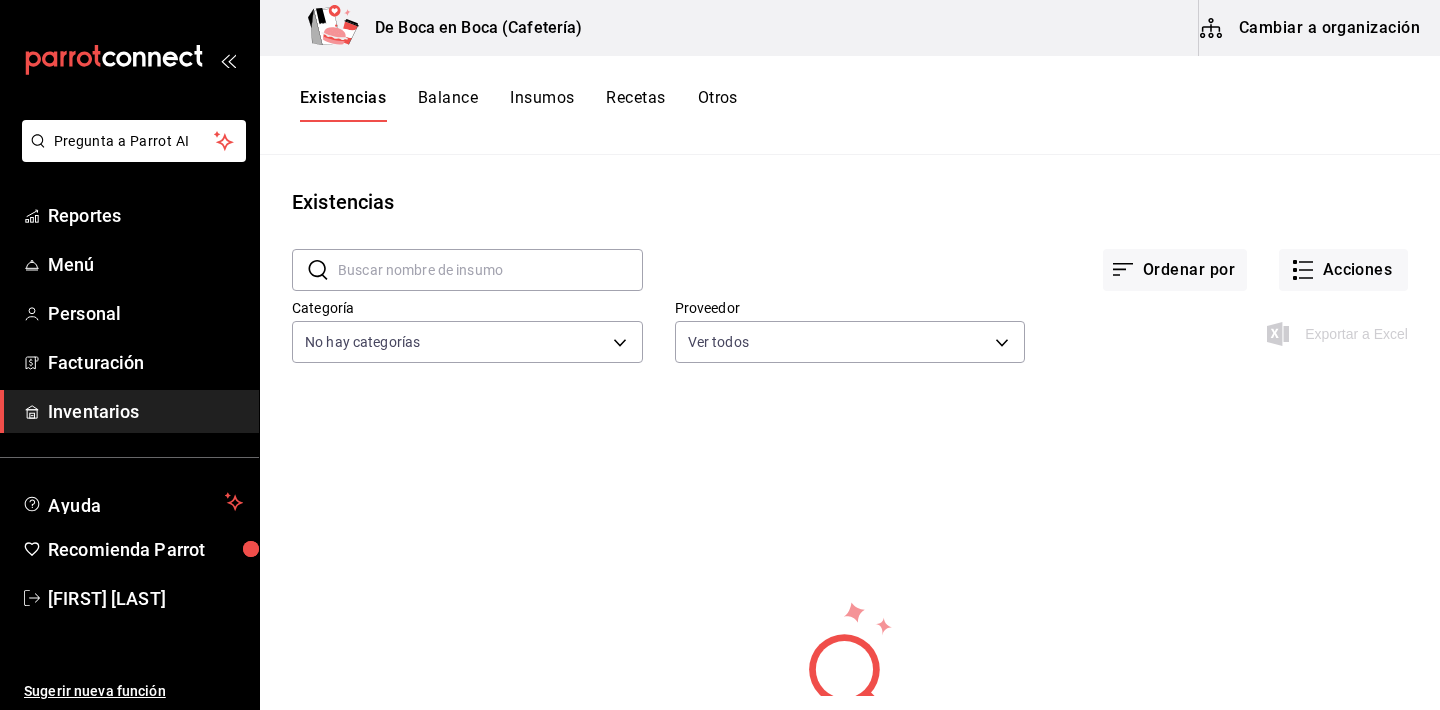 click on "Recetas" at bounding box center (635, 105) 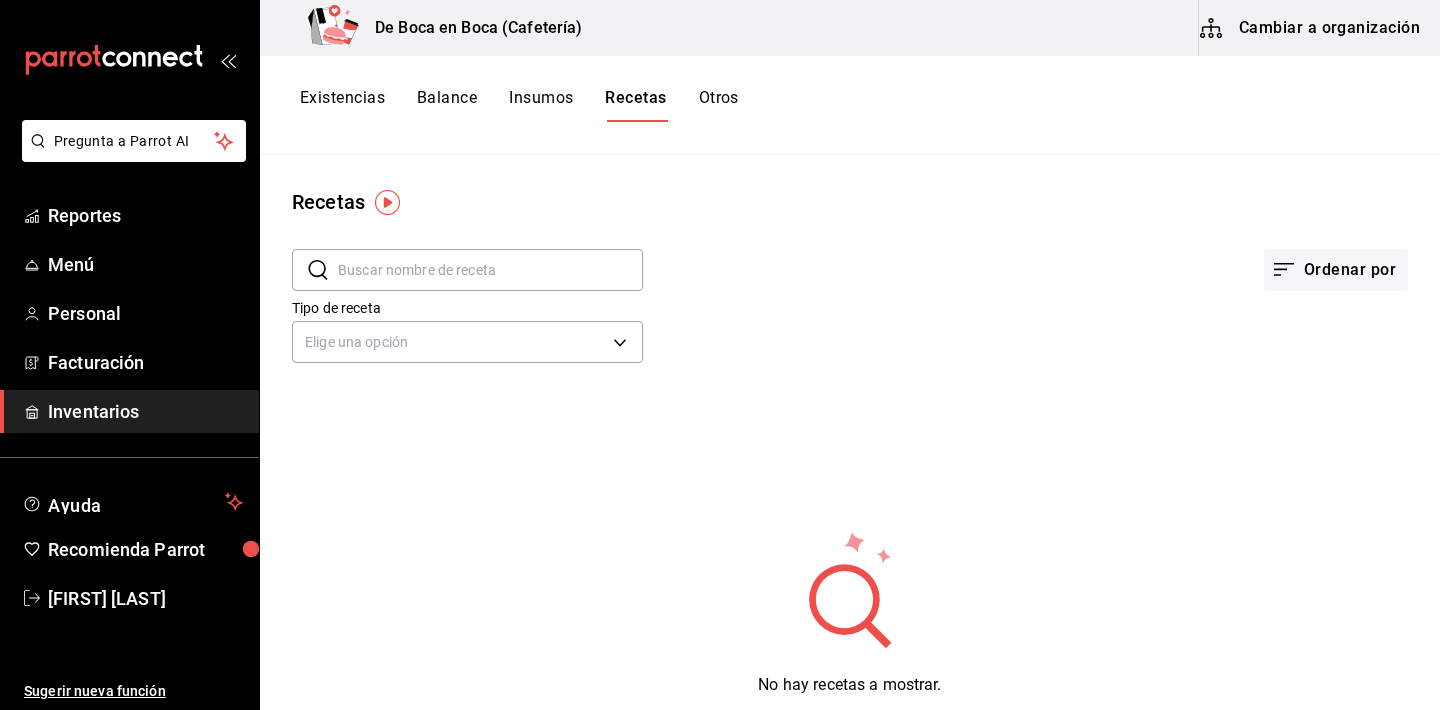 click on "Insumos" at bounding box center (541, 105) 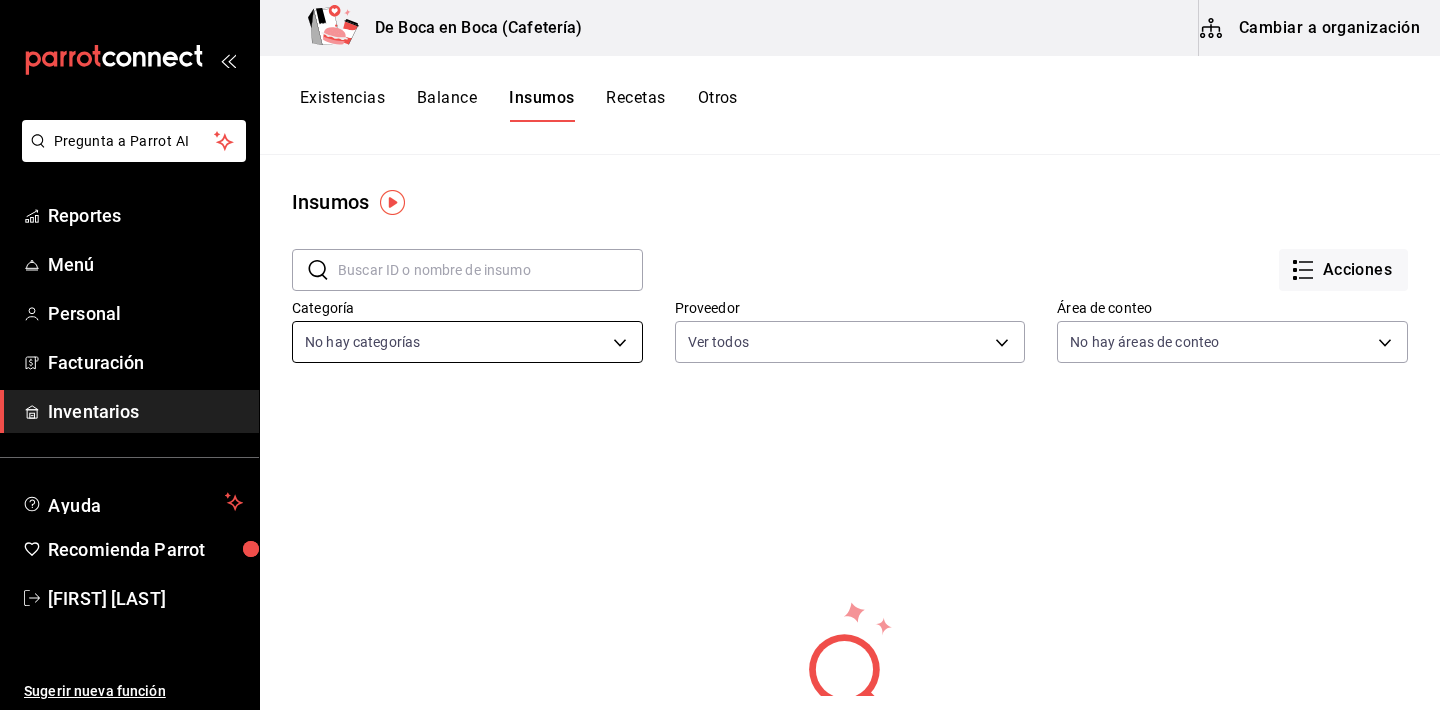click on "Pregunta a Parrot AI Reportes   Menú   Personal   Facturación   Inventarios   Ayuda Recomienda Parrot   [FIRST] [LAST]   Sugerir nueva función   De Boca en Boca (Cafetería) Cambiar a organización Existencias Balance Insumos Recetas Otros Insumos ​ ​ Acciones Categoría No hay categorías Proveedor Ver todos def70031-2a8b-48ae-b595-8136a845dac3 Área de conteo No hay áreas de conteo No hay información que mostrar GANA 1 MES GRATIS EN TU SUSCRIPCIÓN AQUÍ ¿Recuerdas cómo empezó tu restaurante?
Hoy puedes ayudar a un colega a tener el mismo cambio que tú viviste.
Recomienda Parrot directamente desde tu Portal Administrador.
Es fácil y rápido.
🎁 Por cada restaurante que se una, ganas 1 mes gratis. Ver video tutorial Ir a video Pregunta a Parrot AI Reportes   Menú   Personal   Facturación   Inventarios   Ayuda Recomienda Parrot   [FIRST] [LAST]   Sugerir nueva función   Eliminar Importar lista de insumos  Exportar lista de insumos Visitar centro de ayuda ([PHONE])" at bounding box center (720, 348) 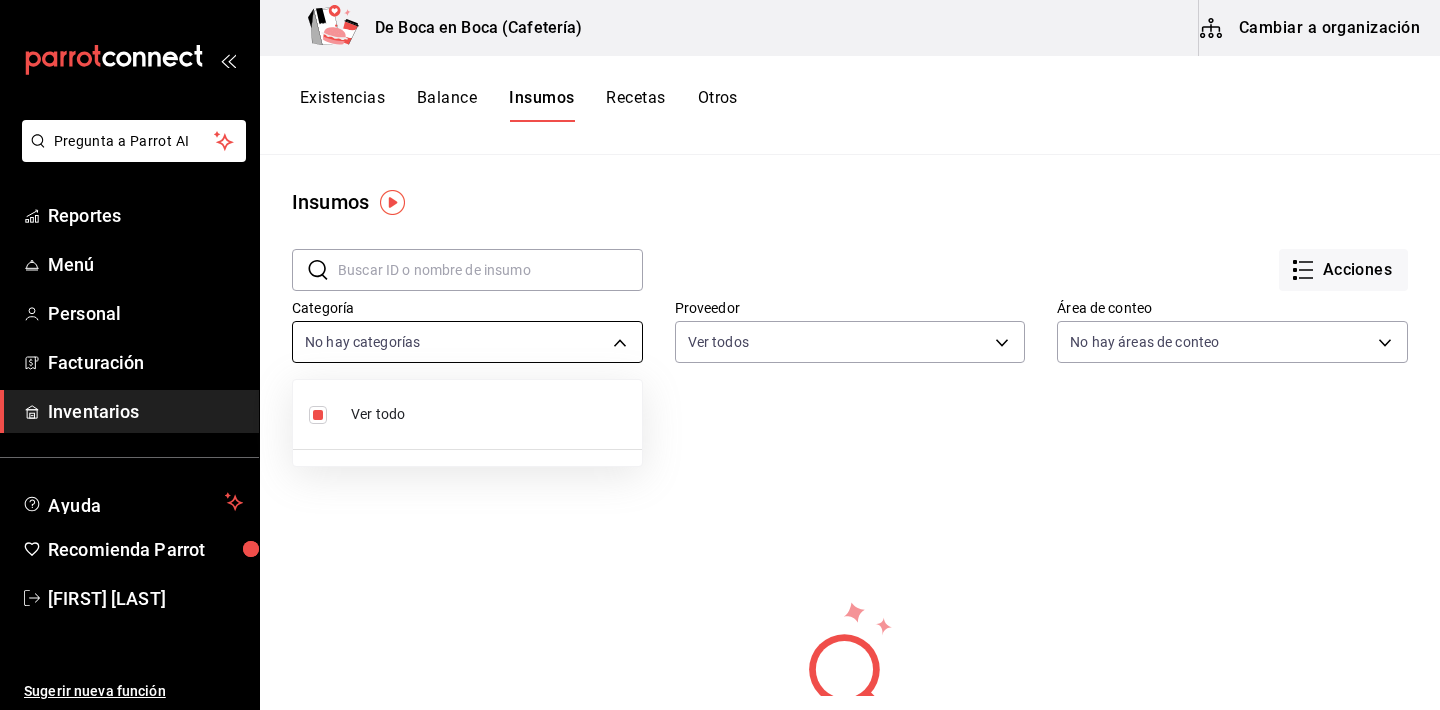 click at bounding box center (720, 355) 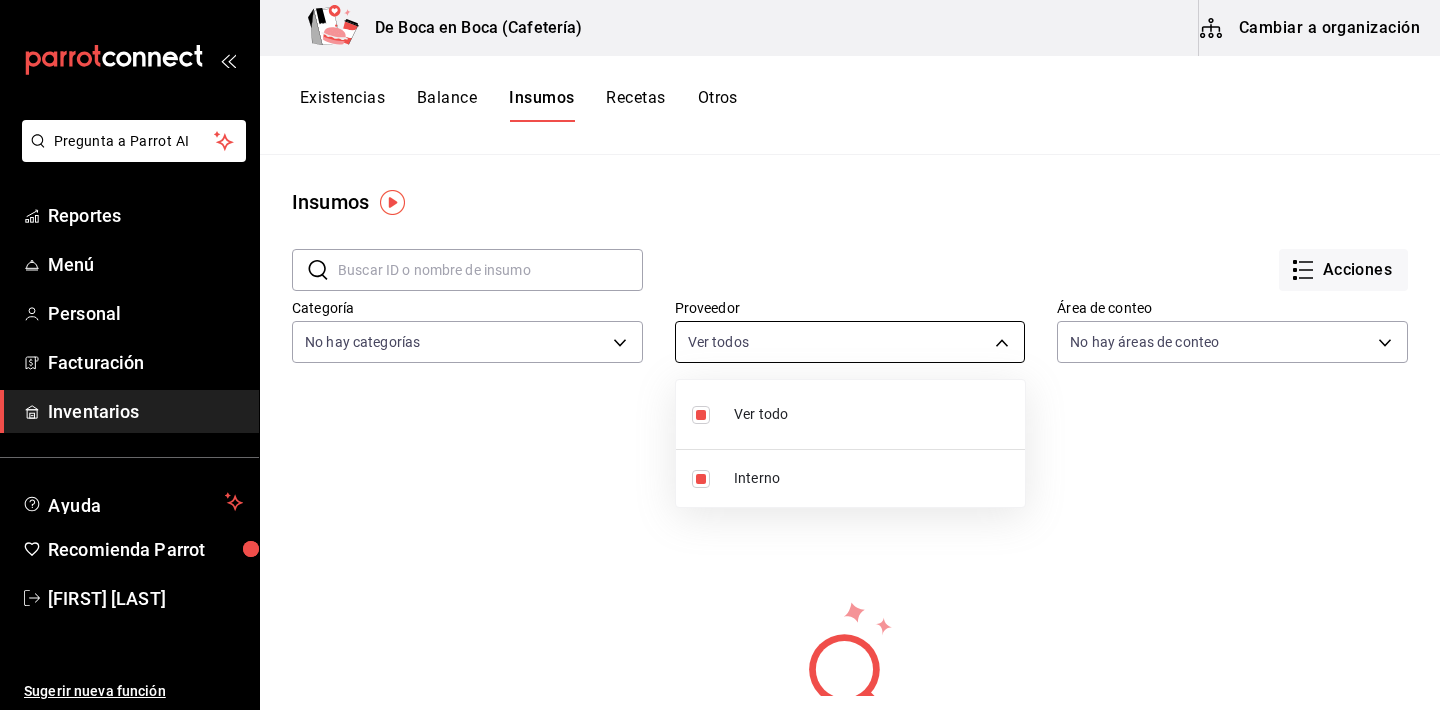 click on "Pregunta a Parrot AI Reportes   Menú   Personal   Facturación   Inventarios   Ayuda Recomienda Parrot   [FIRST] [LAST]   Sugerir nueva función   De Boca en Boca (Cafetería) Cambiar a organización Existencias Balance Insumos Recetas Otros Insumos ​ ​ Acciones Categoría No hay categorías Proveedor Ver todos def70031-2a8b-48ae-b595-8136a845dac3 Área de conteo No hay áreas de conteo No hay información que mostrar GANA 1 MES GRATIS EN TU SUSCRIPCIÓN AQUÍ ¿Recuerdas cómo empezó tu restaurante?
Hoy puedes ayudar a un colega a tener el mismo cambio que tú viviste.
Recomienda Parrot directamente desde tu Portal Administrador.
Es fácil y rápido.
🎁 Por cada restaurante que se una, ganas 1 mes gratis. Ver video tutorial Ir a video Pregunta a Parrot AI Reportes   Menú   Personal   Facturación   Inventarios   Ayuda Recomienda Parrot   [FIRST] [LAST]   Sugerir nueva función   Eliminar Importar lista de insumos  Exportar lista de insumos Visitar centro de ayuda ([PHONE]) Ver todo" at bounding box center [720, 348] 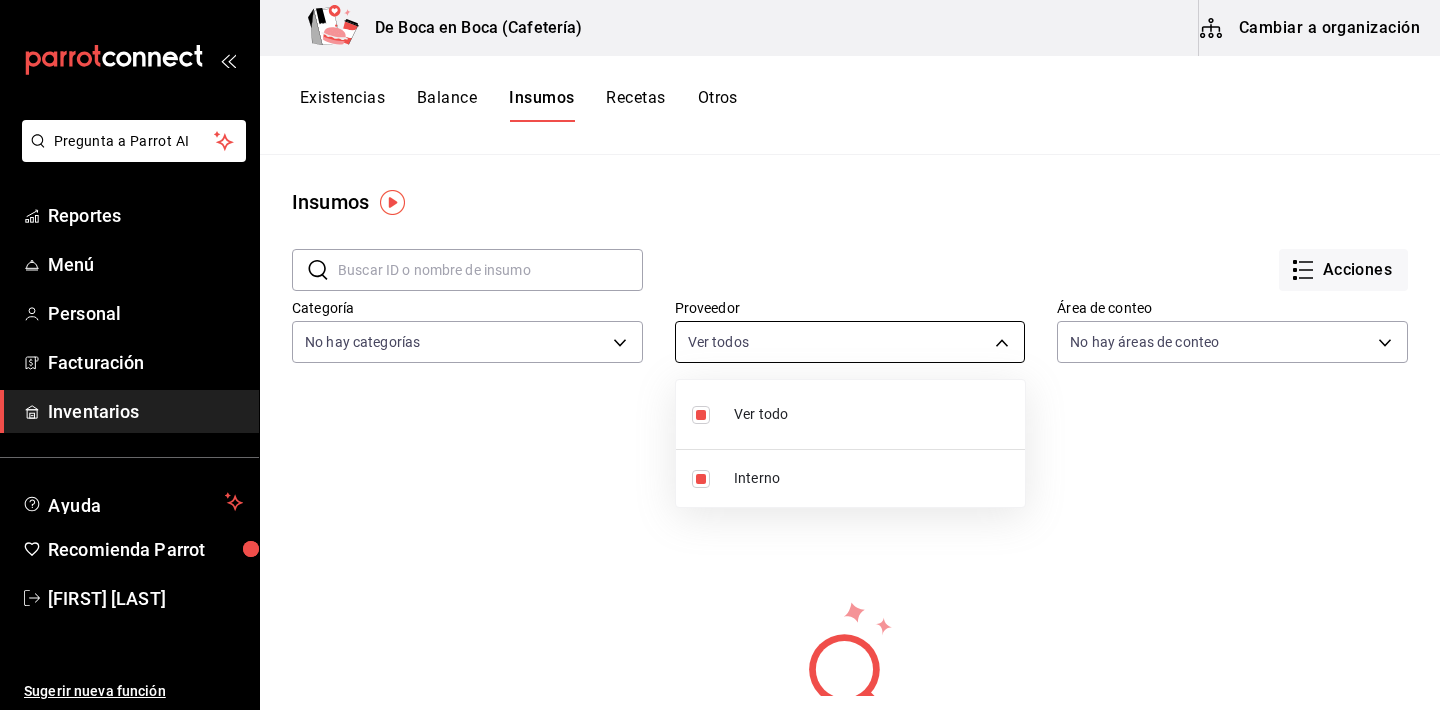 click at bounding box center [720, 355] 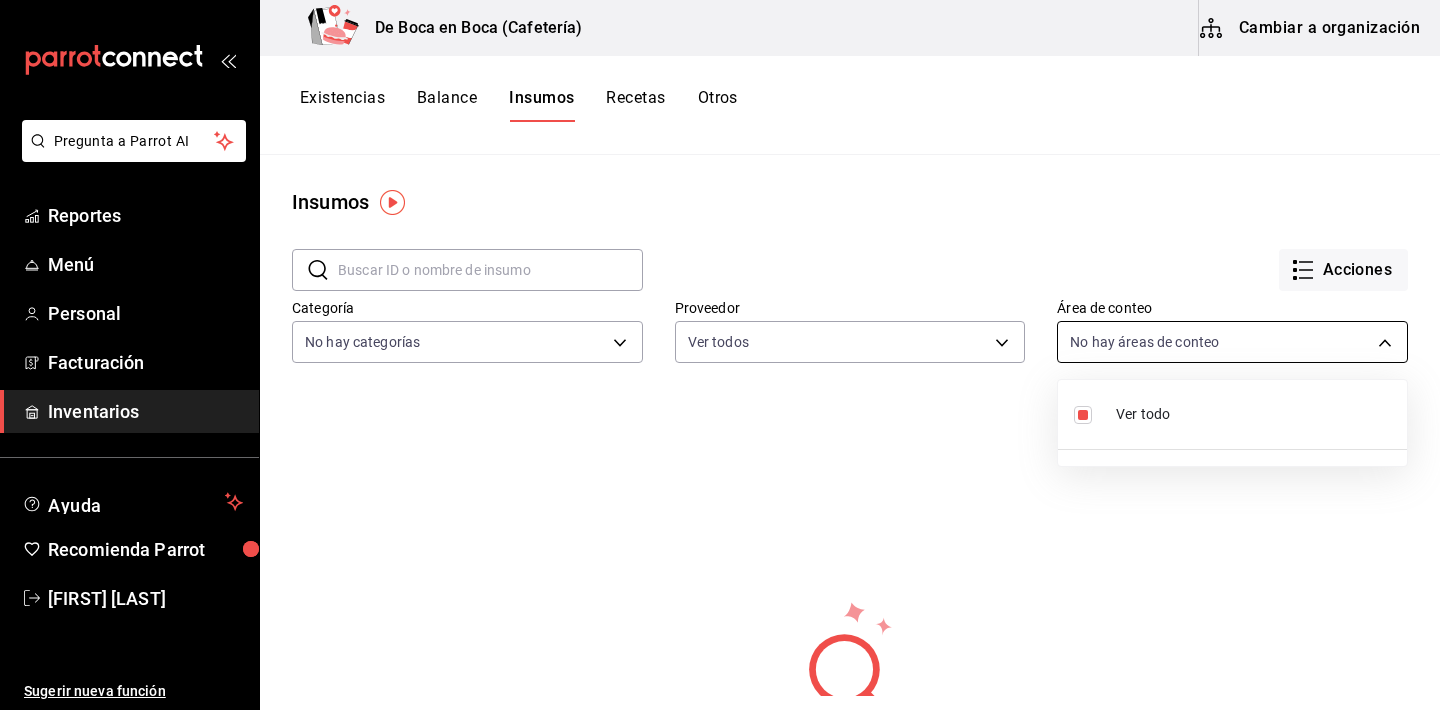 click on "Pregunta a Parrot AI Reportes   Menú   Personal   Facturación   Inventarios   Ayuda Recomienda Parrot   [FIRST] [LAST]   Sugerir nueva función   De Boca en Boca (Cafetería) Cambiar a organización Existencias Balance Insumos Recetas Otros Insumos ​ ​ Acciones Categoría No hay categorías Proveedor Ver todos def70031-2a8b-48ae-b595-8136a845dac3 Área de conteo No hay áreas de conteo No hay información que mostrar GANA 1 MES GRATIS EN TU SUSCRIPCIÓN AQUÍ ¿Recuerdas cómo empezó tu restaurante?
Hoy puedes ayudar a un colega a tener el mismo cambio que tú viviste.
Recomienda Parrot directamente desde tu Portal Administrador.
Es fácil y rápido.
🎁 Por cada restaurante que se una, ganas 1 mes gratis. Ver video tutorial Ir a video Pregunta a Parrot AI Reportes   Menú   Personal   Facturación   Inventarios   Ayuda Recomienda Parrot   [FIRST] [LAST]   Sugerir nueva función   Eliminar Importar lista de insumos  Exportar lista de insumos Visitar centro de ayuda ([PHONE]) Ver todo" at bounding box center [720, 348] 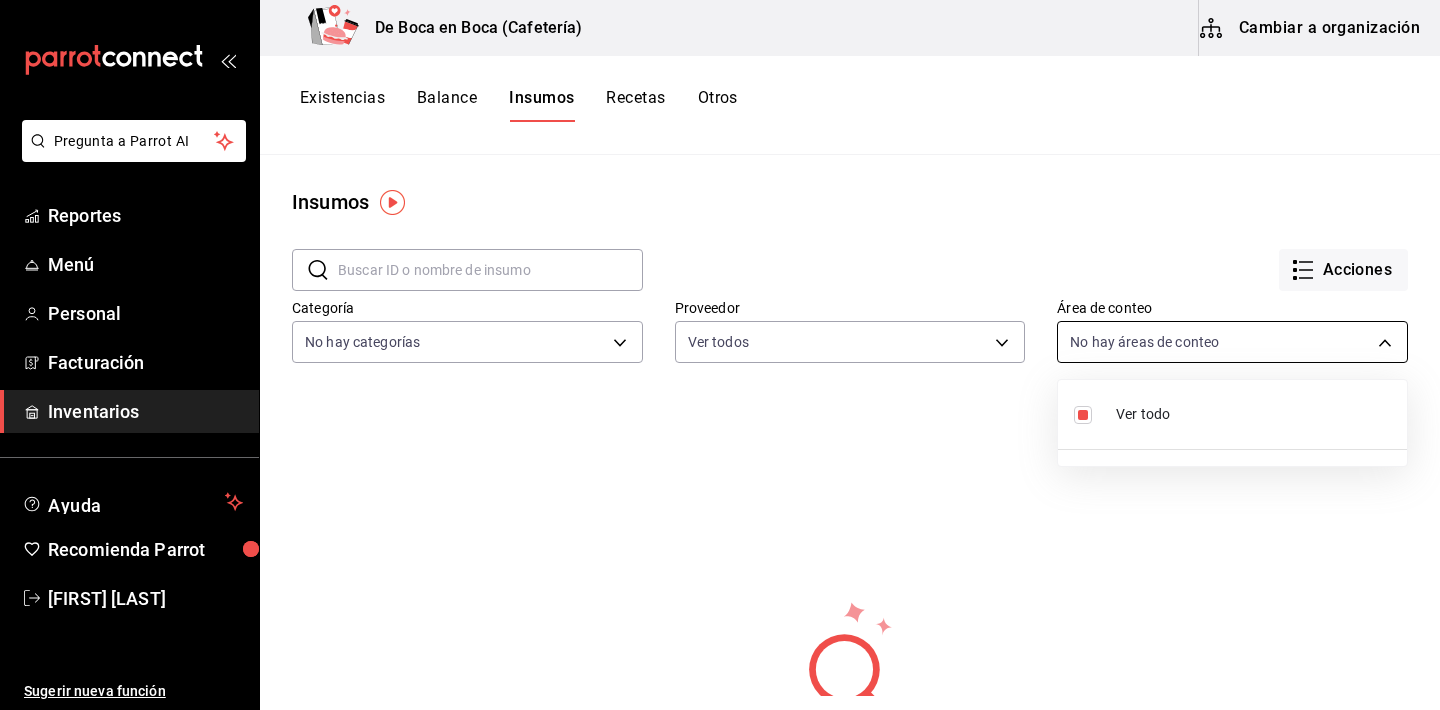 click at bounding box center [720, 355] 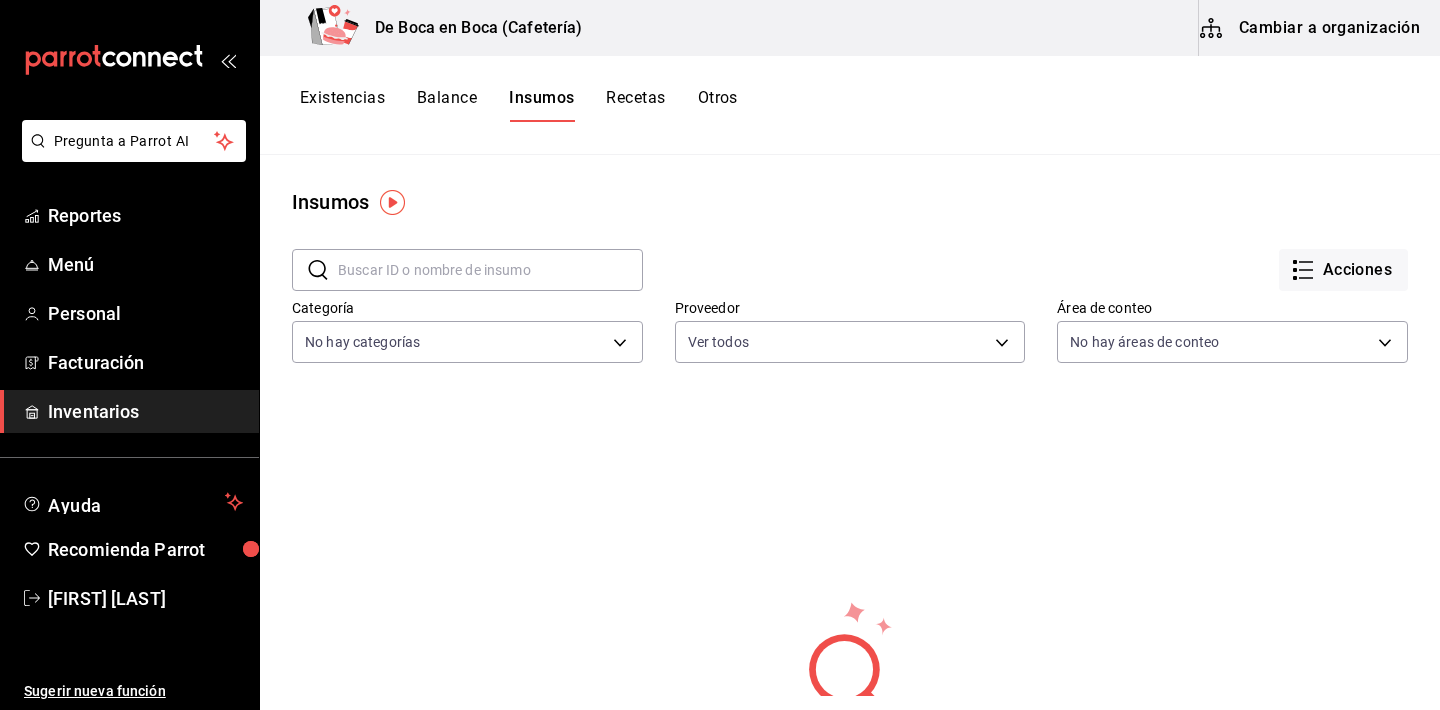 click at bounding box center [490, 270] 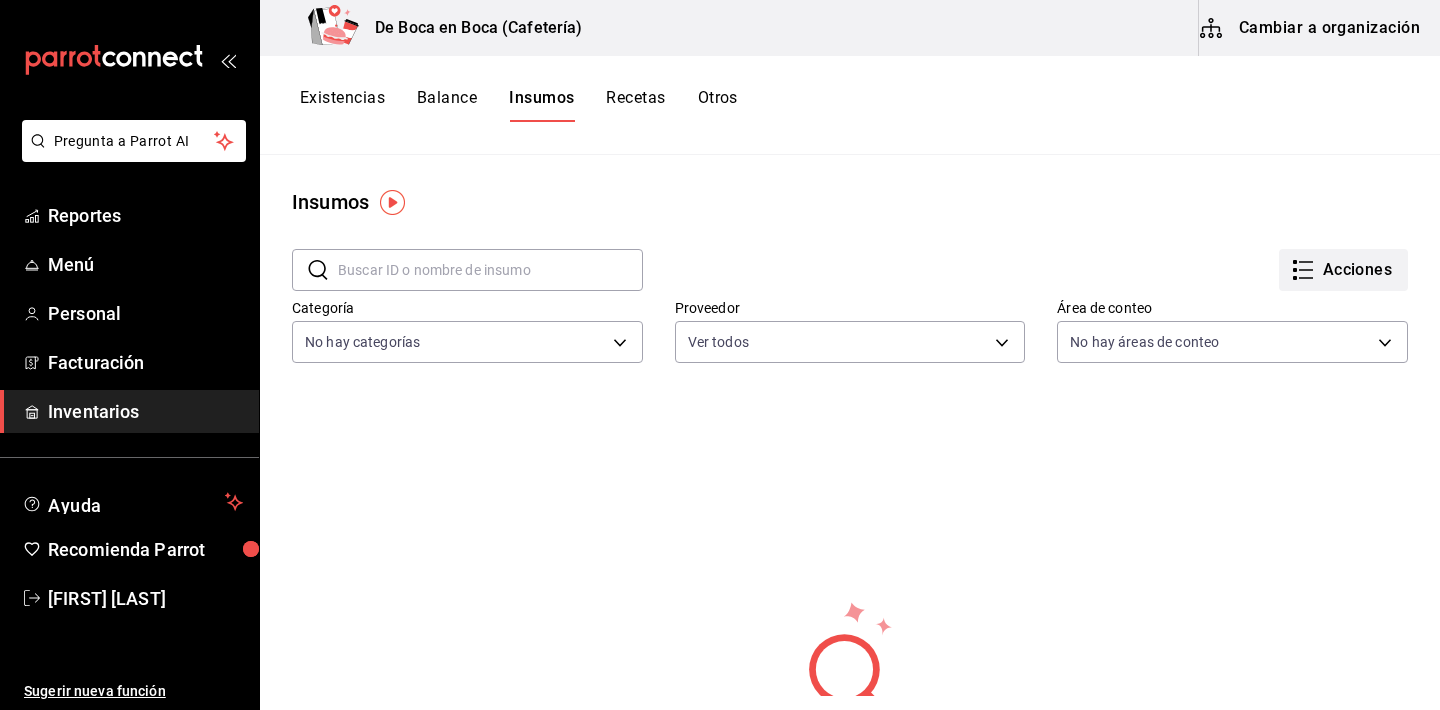 click on "Acciones" at bounding box center [1343, 270] 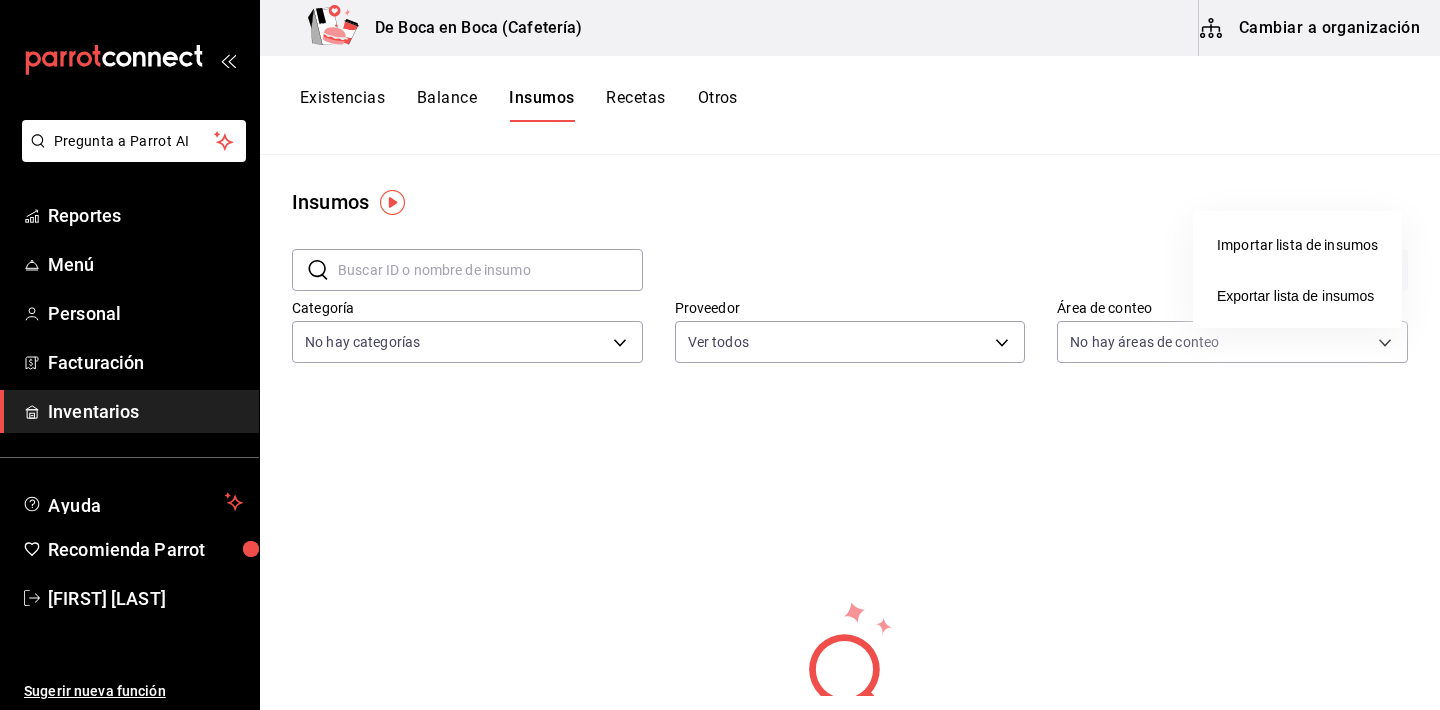 click at bounding box center (720, 355) 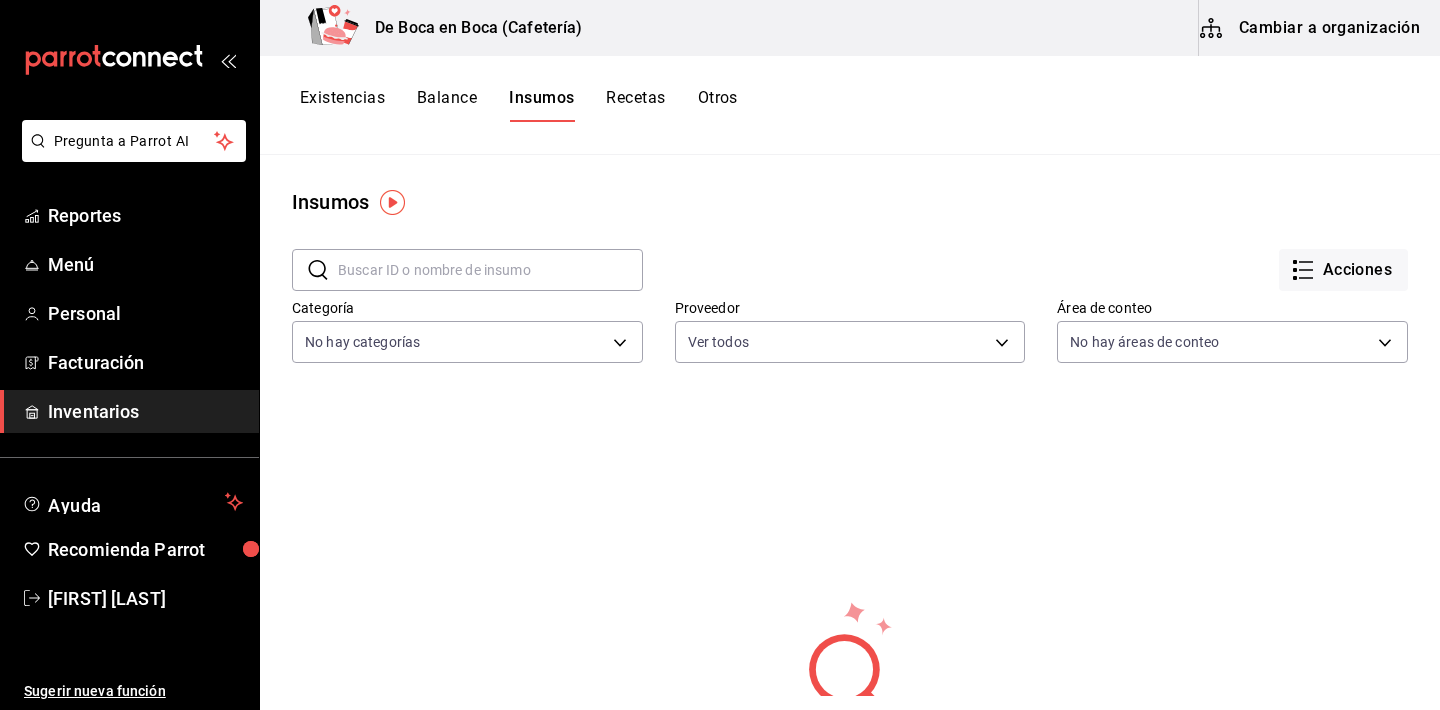 click on "Balance" at bounding box center (447, 105) 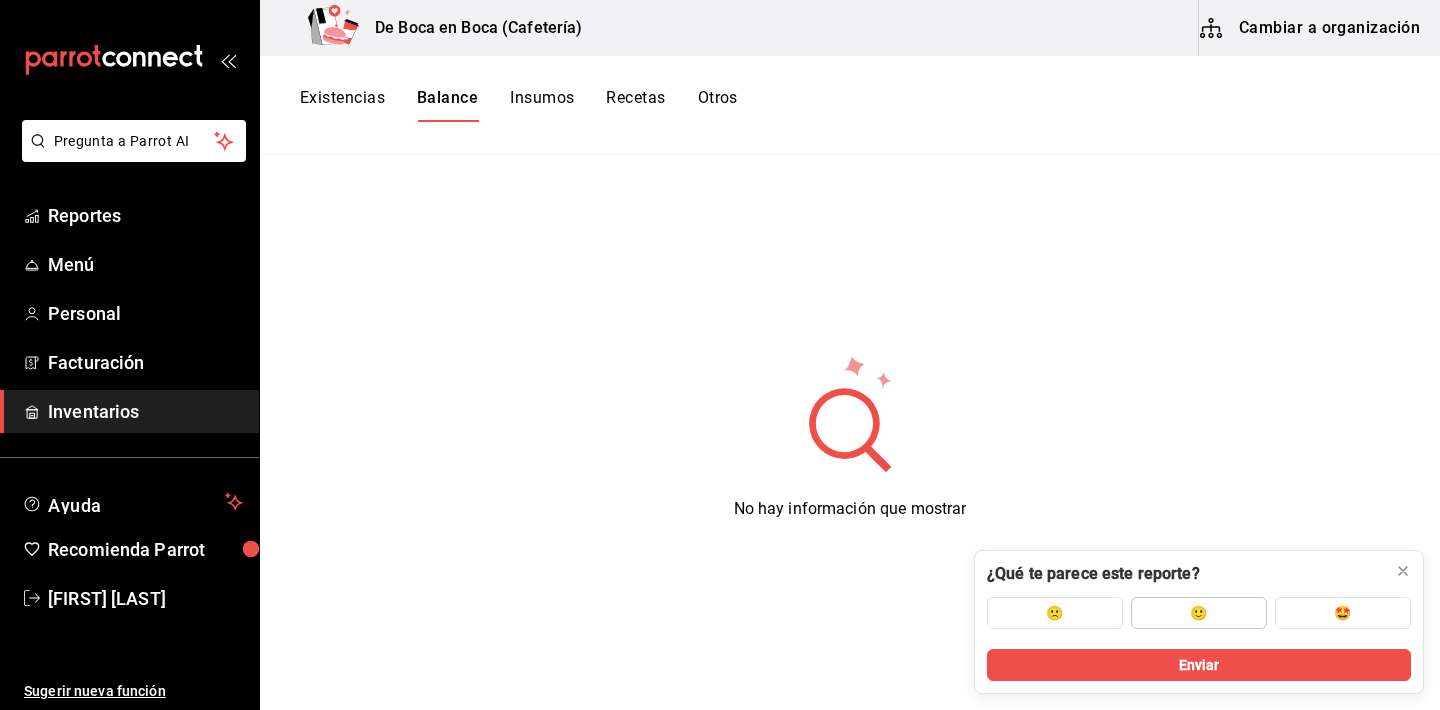 scroll, scrollTop: 269, scrollLeft: 0, axis: vertical 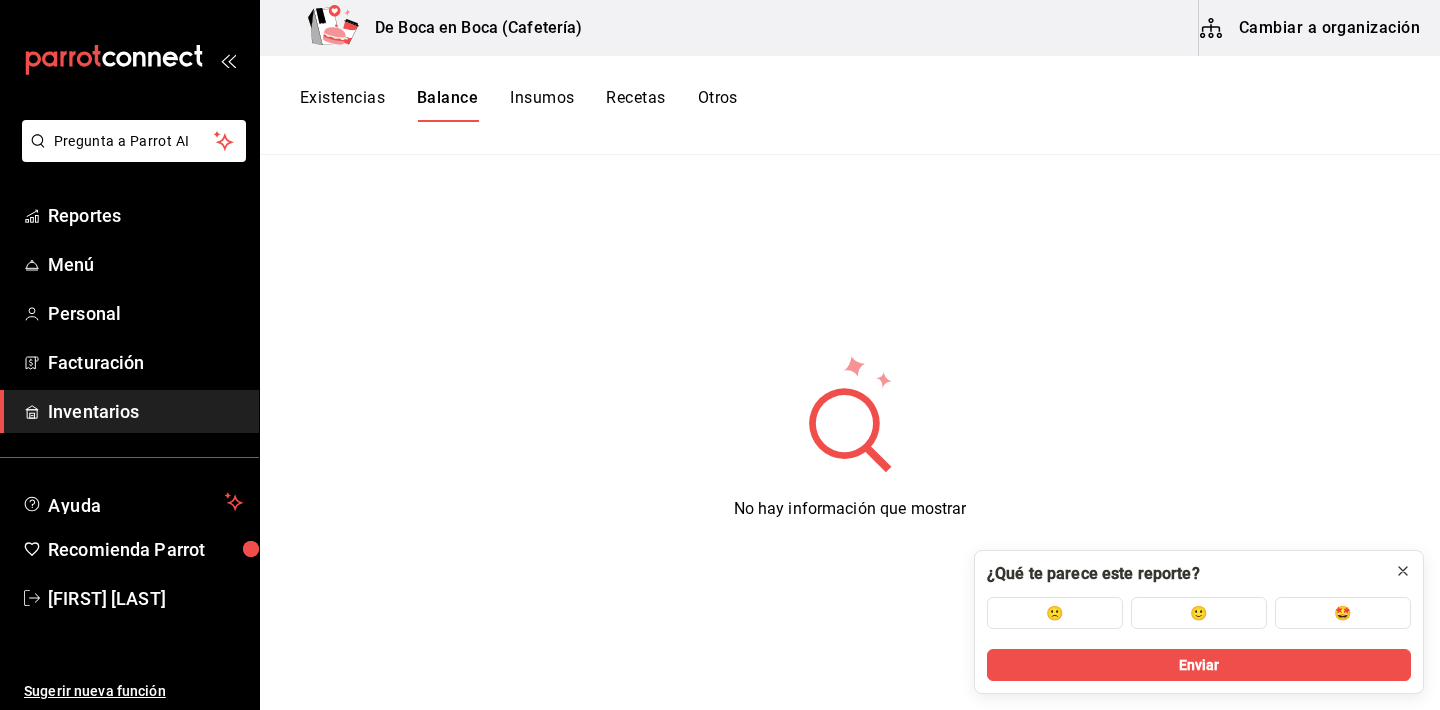click 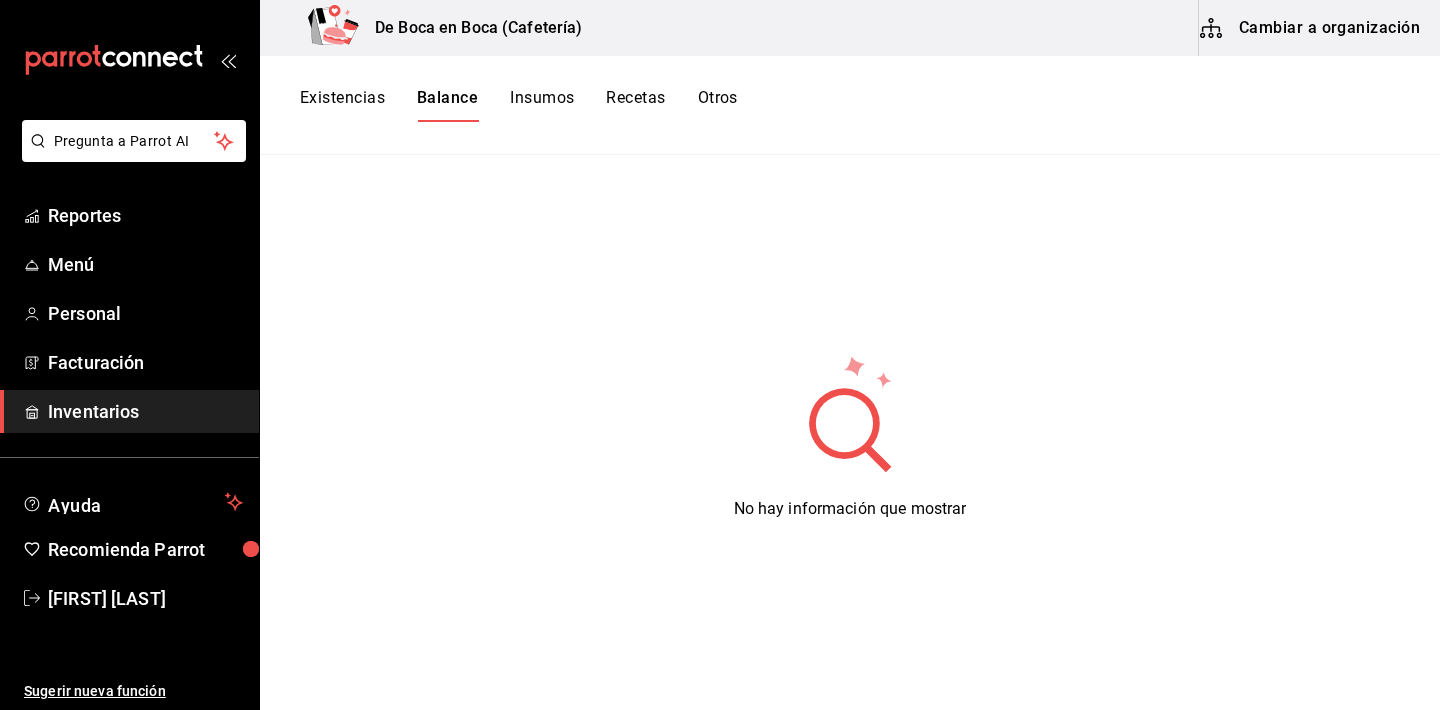 click on "Existencias" at bounding box center [342, 105] 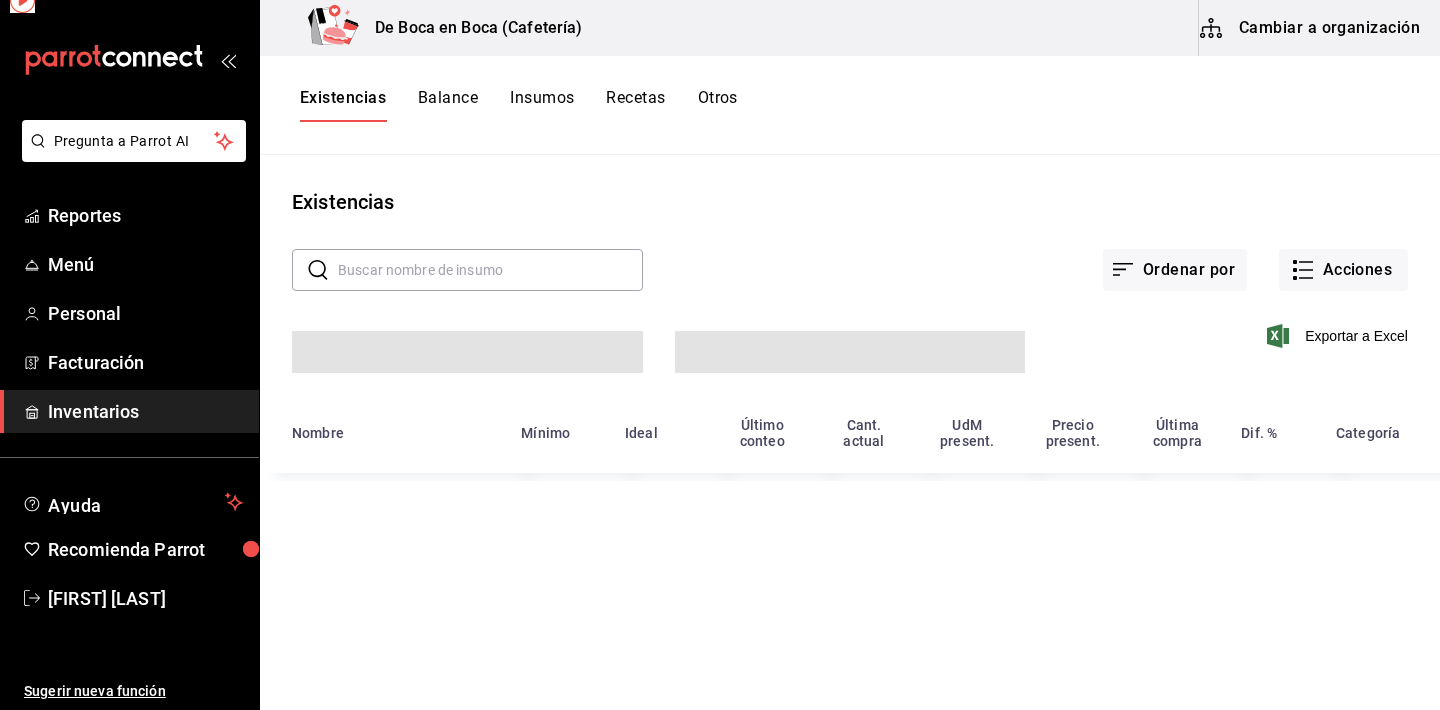 scroll, scrollTop: 0, scrollLeft: 0, axis: both 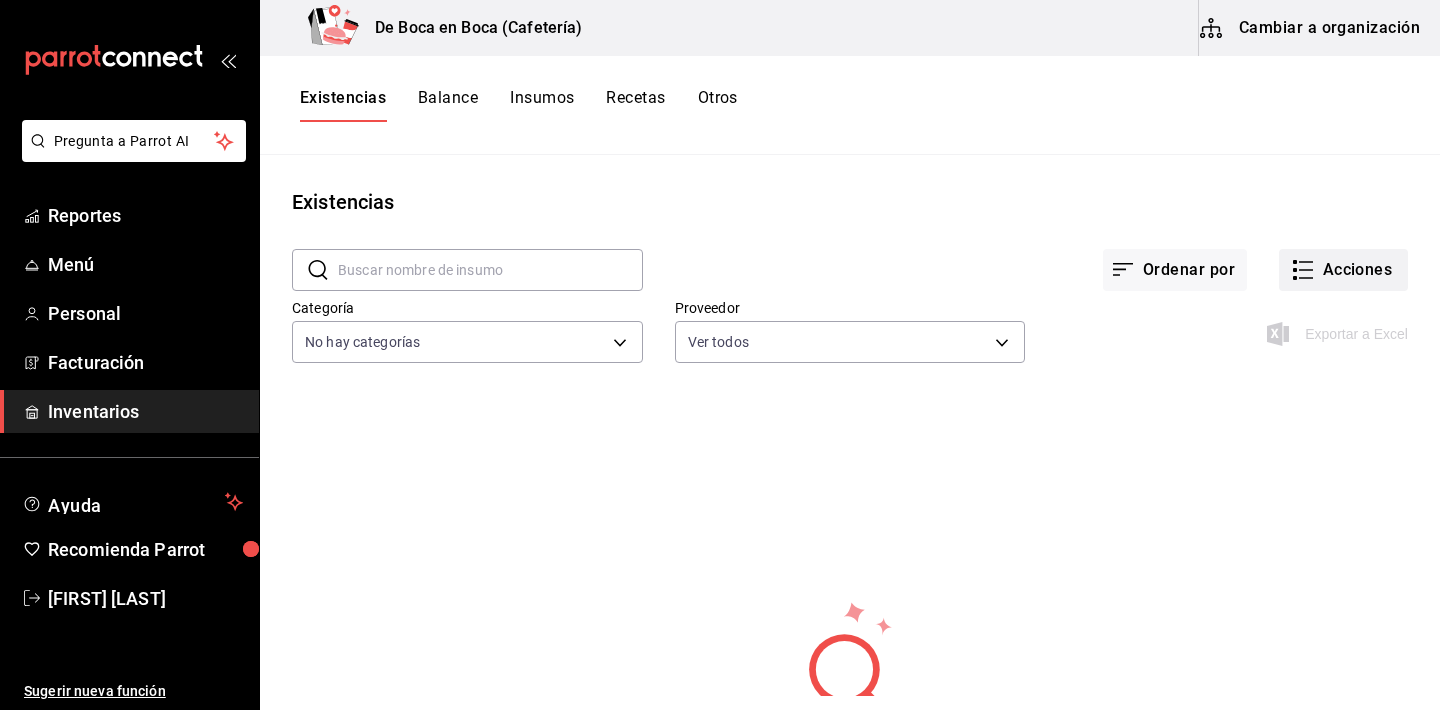 click on "Acciones" at bounding box center (1343, 270) 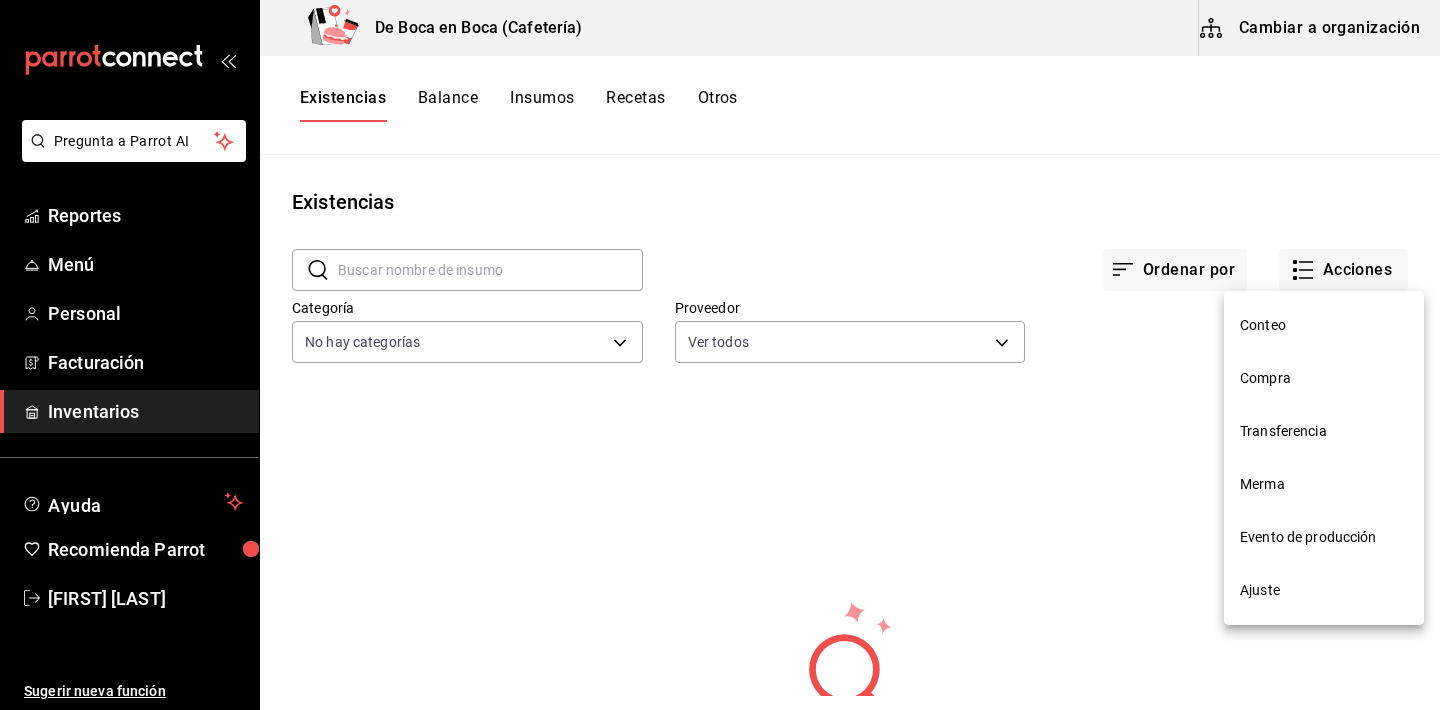 click on "Ajuste" at bounding box center [1324, 590] 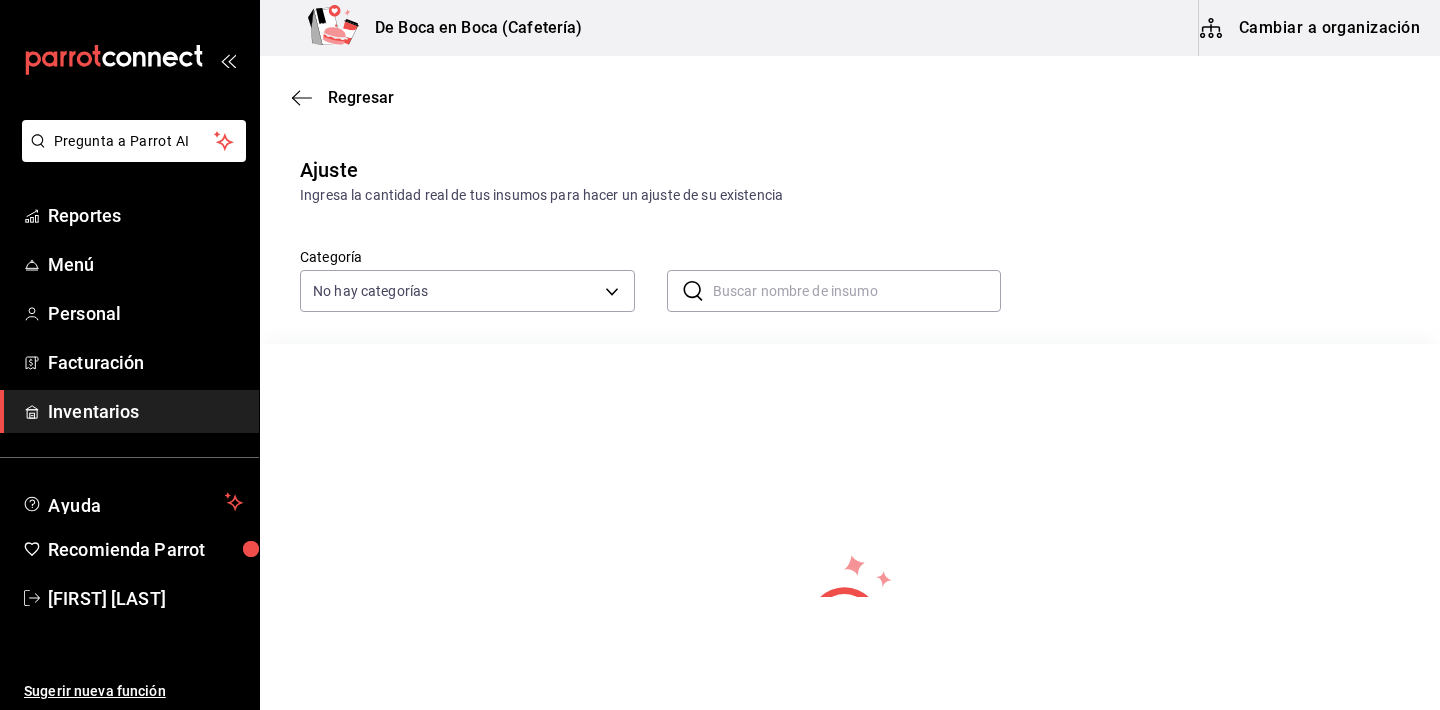 scroll, scrollTop: 0, scrollLeft: 0, axis: both 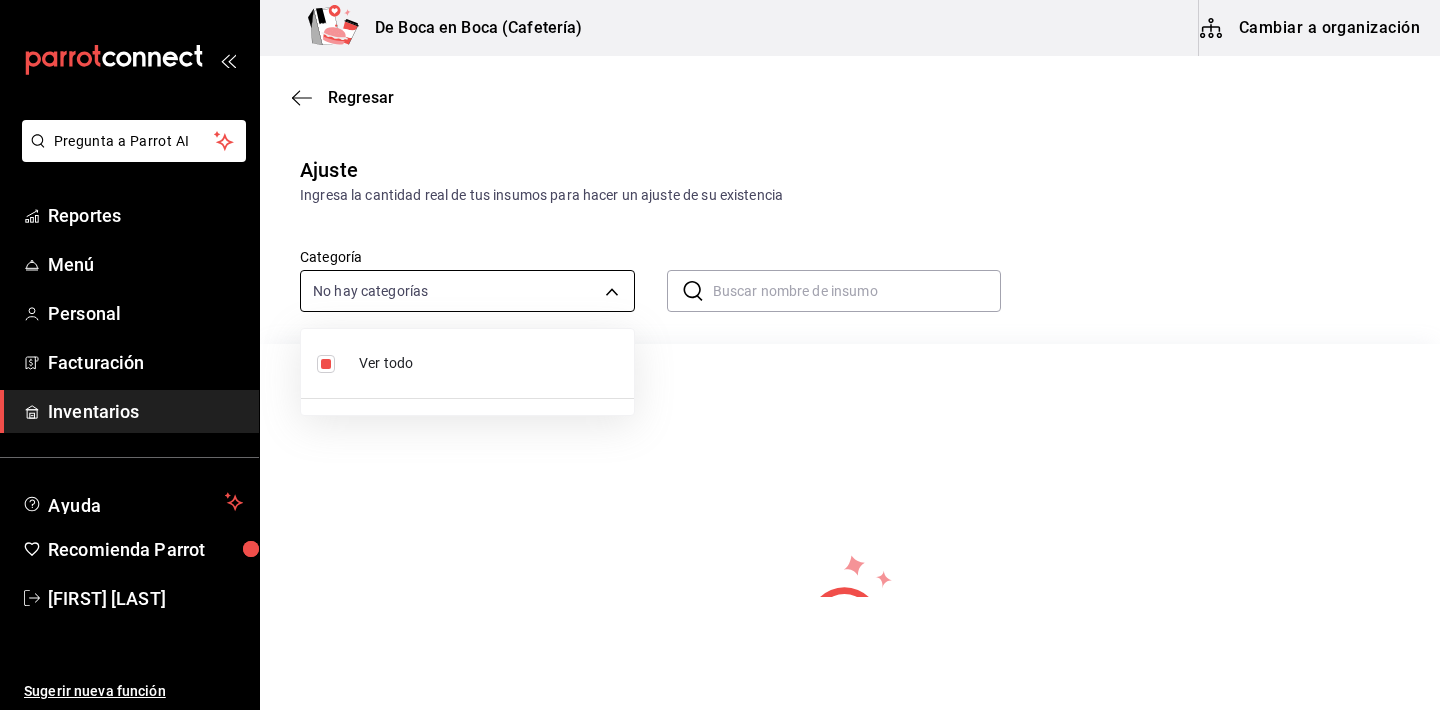 click on "Pregunta a Parrot AI Reportes   Menú   Personal   Facturación   Inventarios   Ayuda Recomienda Parrot   [FIRST] [LAST]   Sugerir nueva función   De Boca en Boca (Cafetería) Cambiar a organización Regresar Ajuste Ingresa la cantidad real de tus insumos para hacer un ajuste de su existencia Categoría No hay categorías ​ ​ No hay información que mostrar GANA 1 MES GRATIS EN TU SUSCRIPCIÓN AQUÍ ¿Recuerdas cómo empezó tu restaurante?
Hoy puedes ayudar a un colega a tener el mismo cambio que tú viviste.
Recomienda Parrot directamente desde tu Portal Administrador.
Es fácil y rápido.
🎁 Por cada restaurante que se una, ganas 1 mes gratis. Pregunta a Parrot AI Reportes   Menú   Personal   Facturación   Inventarios   Ayuda Recomienda Parrot   [FIRST] [LAST]   Sugerir nueva función   Visitar centro de ayuda ([PHONE]) [EMAIL] Visitar centro de ayuda ([PHONE]) [EMAIL] Ver todo" at bounding box center (720, 298) 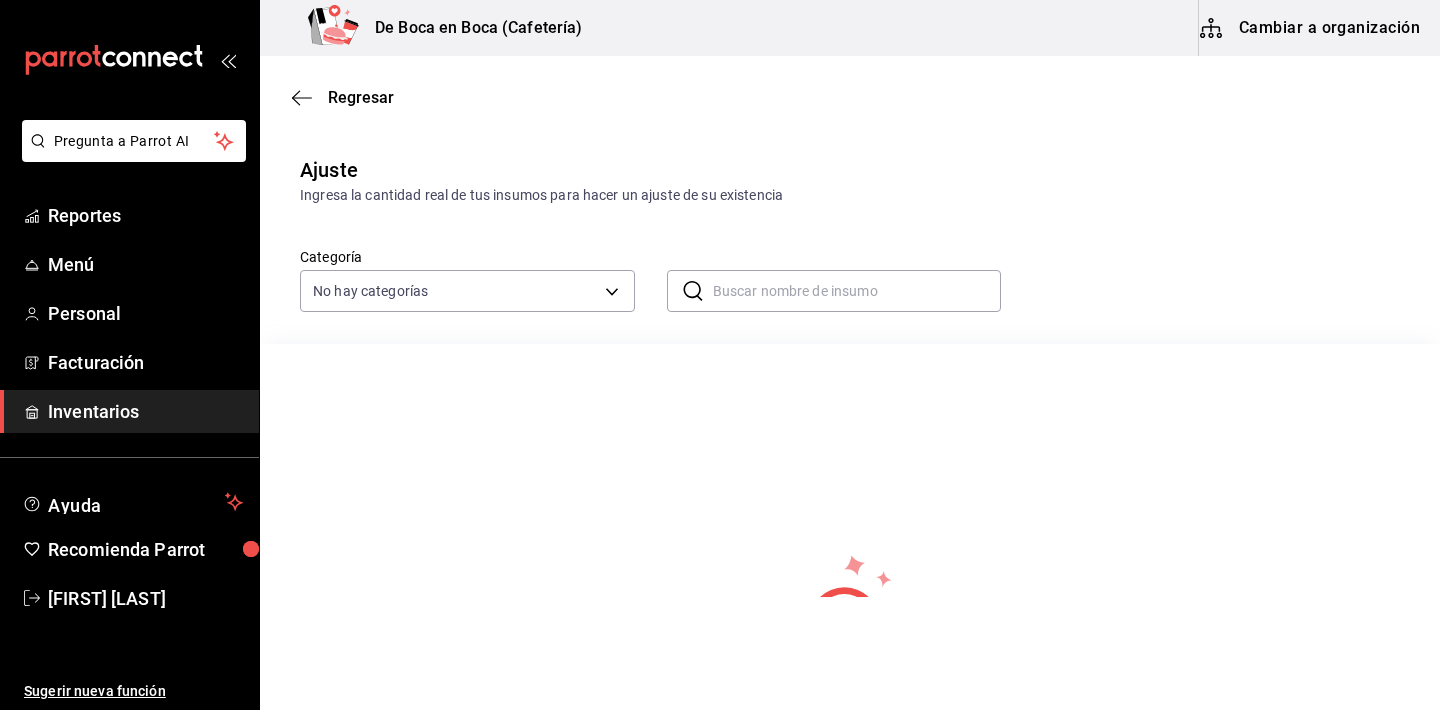 click on "Regresar" at bounding box center [850, 97] 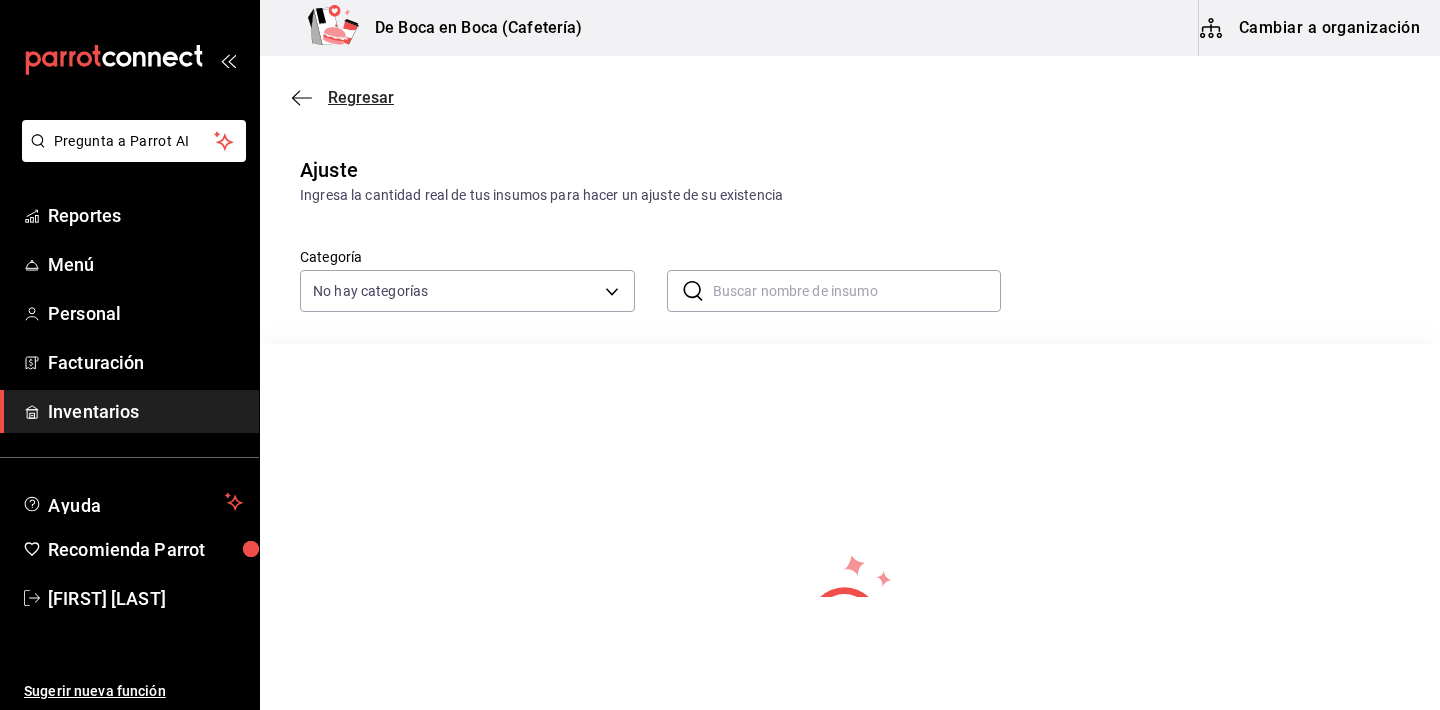 click on "Regresar" at bounding box center (361, 97) 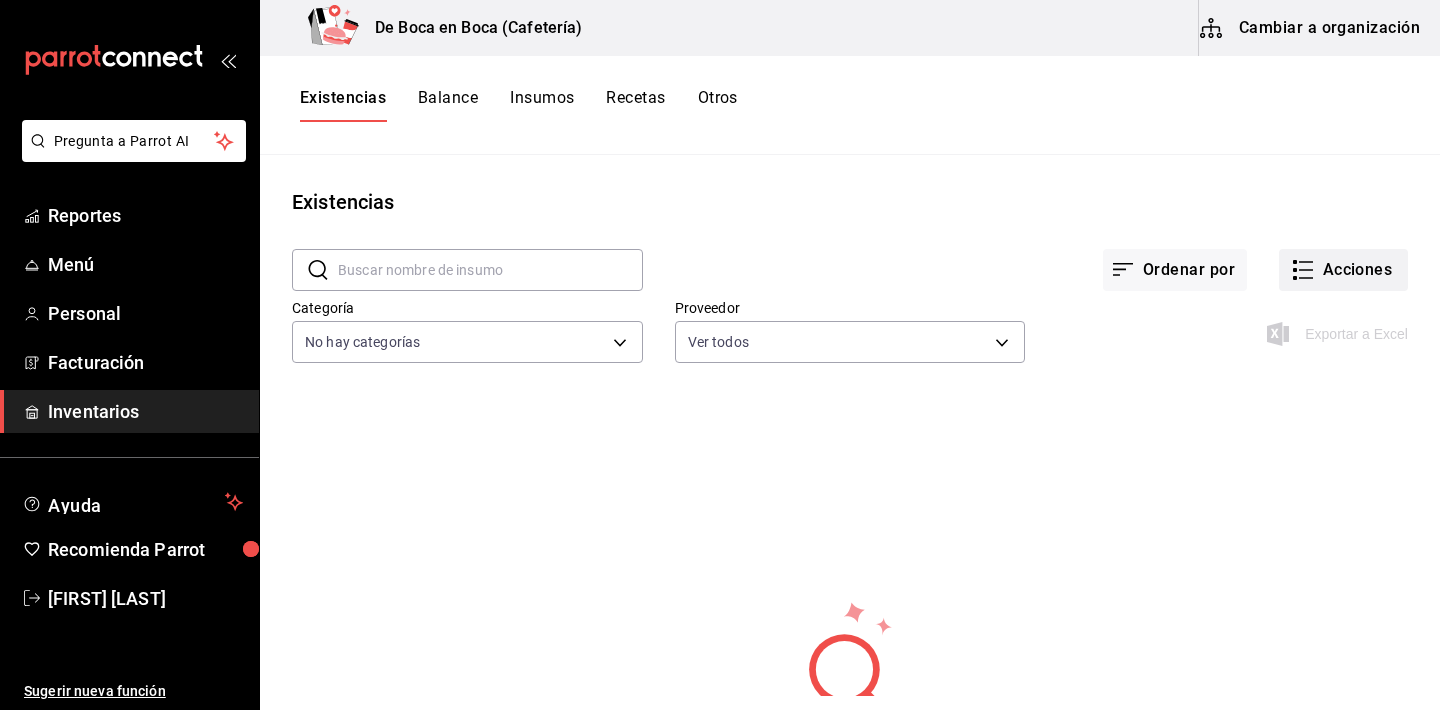 click on "Acciones" at bounding box center [1343, 270] 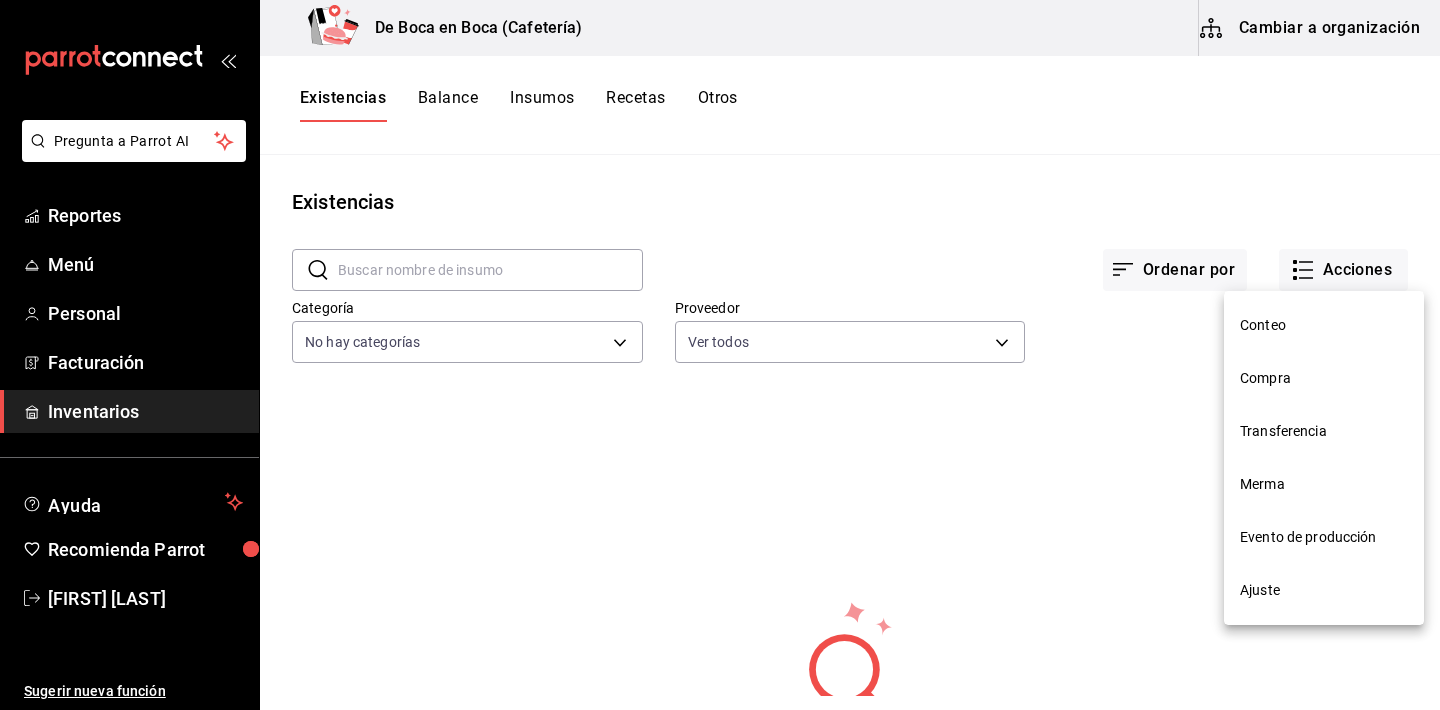 click on "Conteo" at bounding box center (1324, 325) 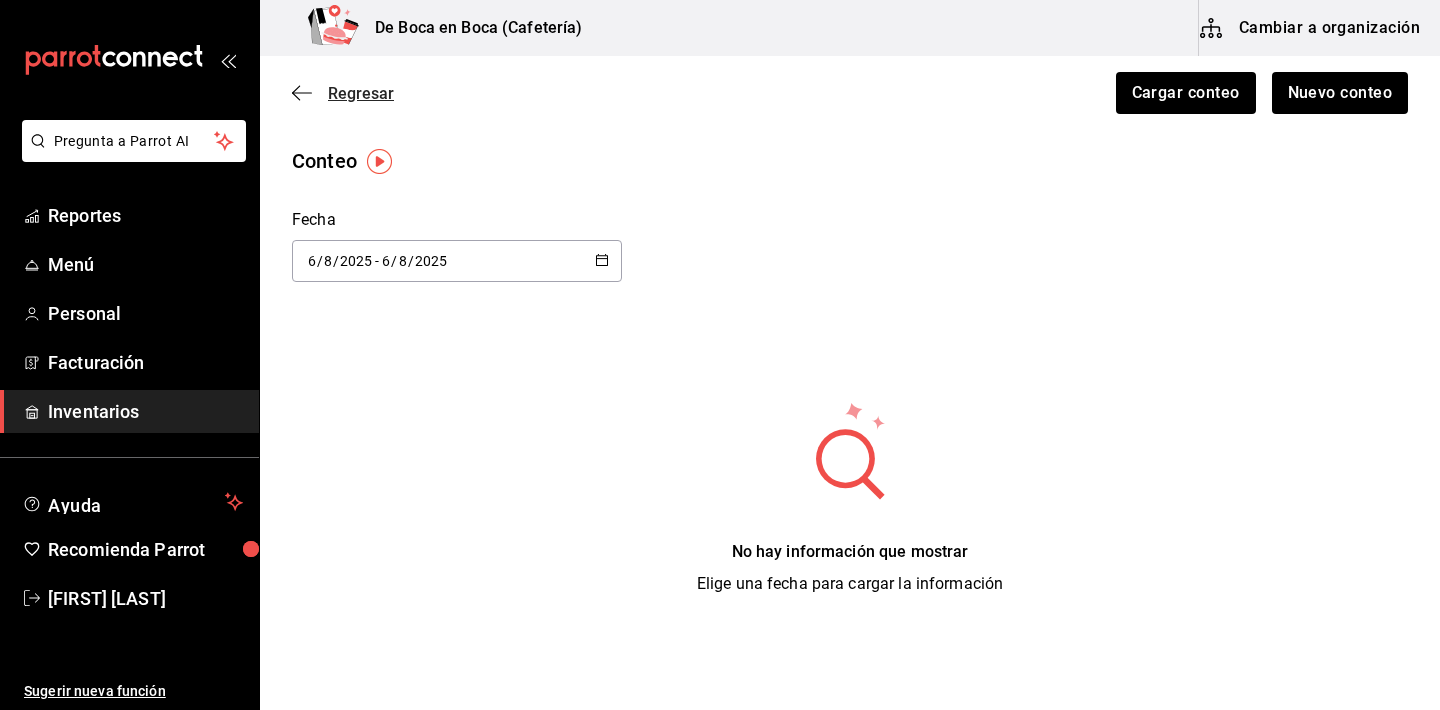 click on "Regresar" at bounding box center (361, 93) 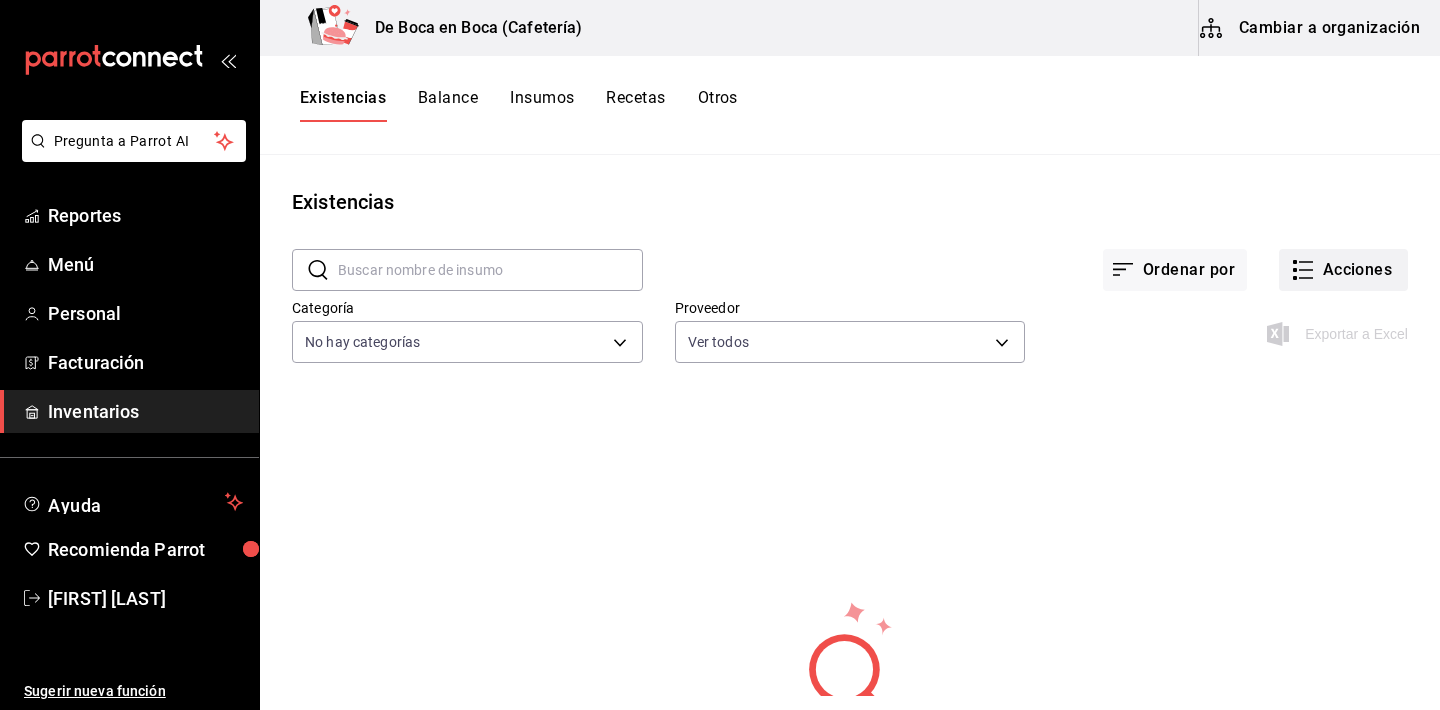 click on "Acciones" at bounding box center [1343, 270] 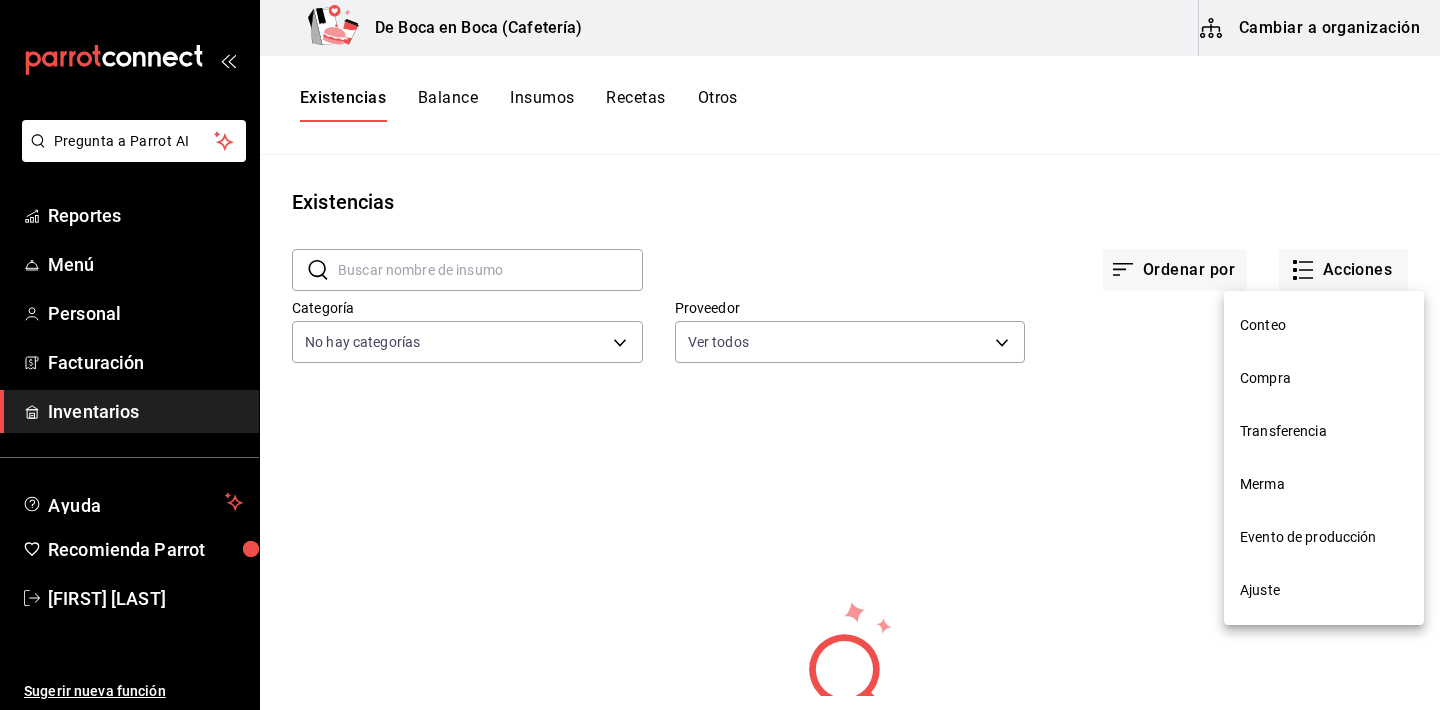 click at bounding box center (720, 355) 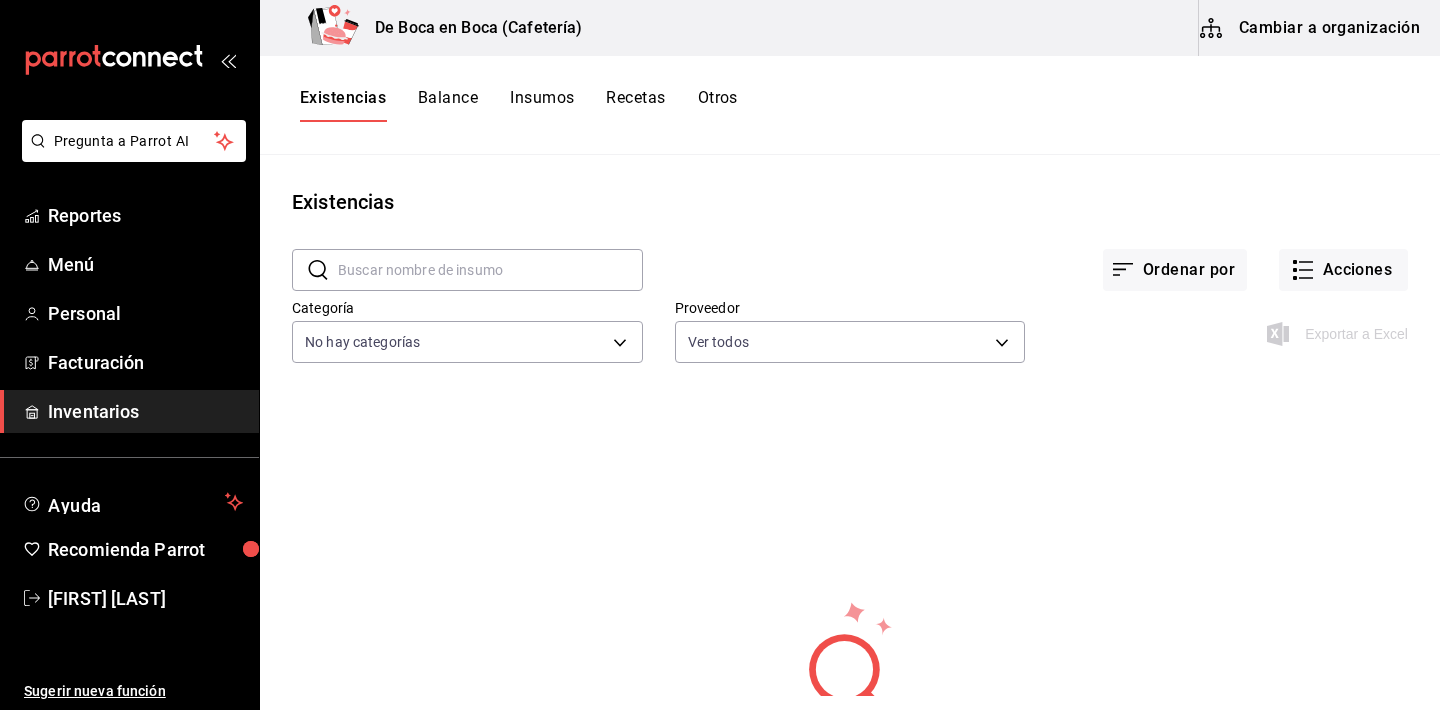 click on "Inventarios" at bounding box center [145, 411] 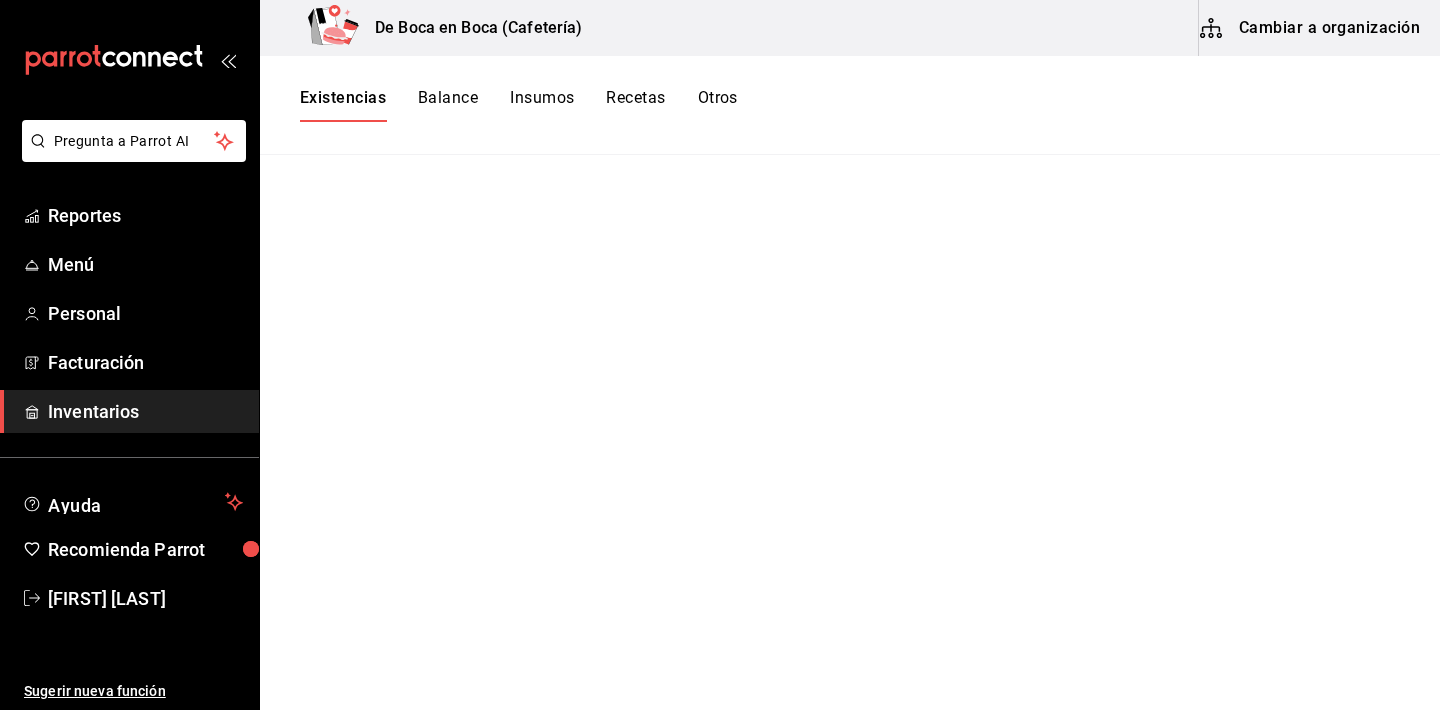 scroll, scrollTop: 0, scrollLeft: 0, axis: both 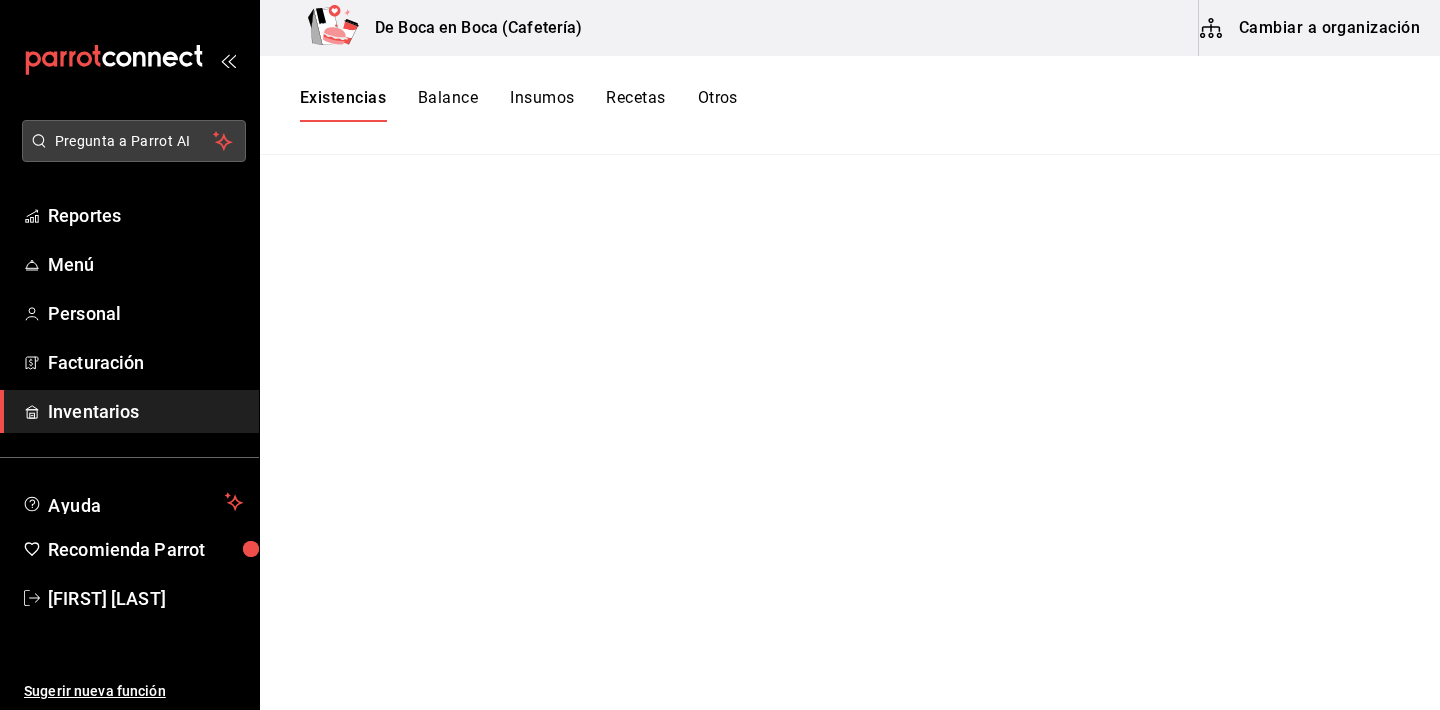 click on "Pregunta a Parrot AI" at bounding box center [134, 141] 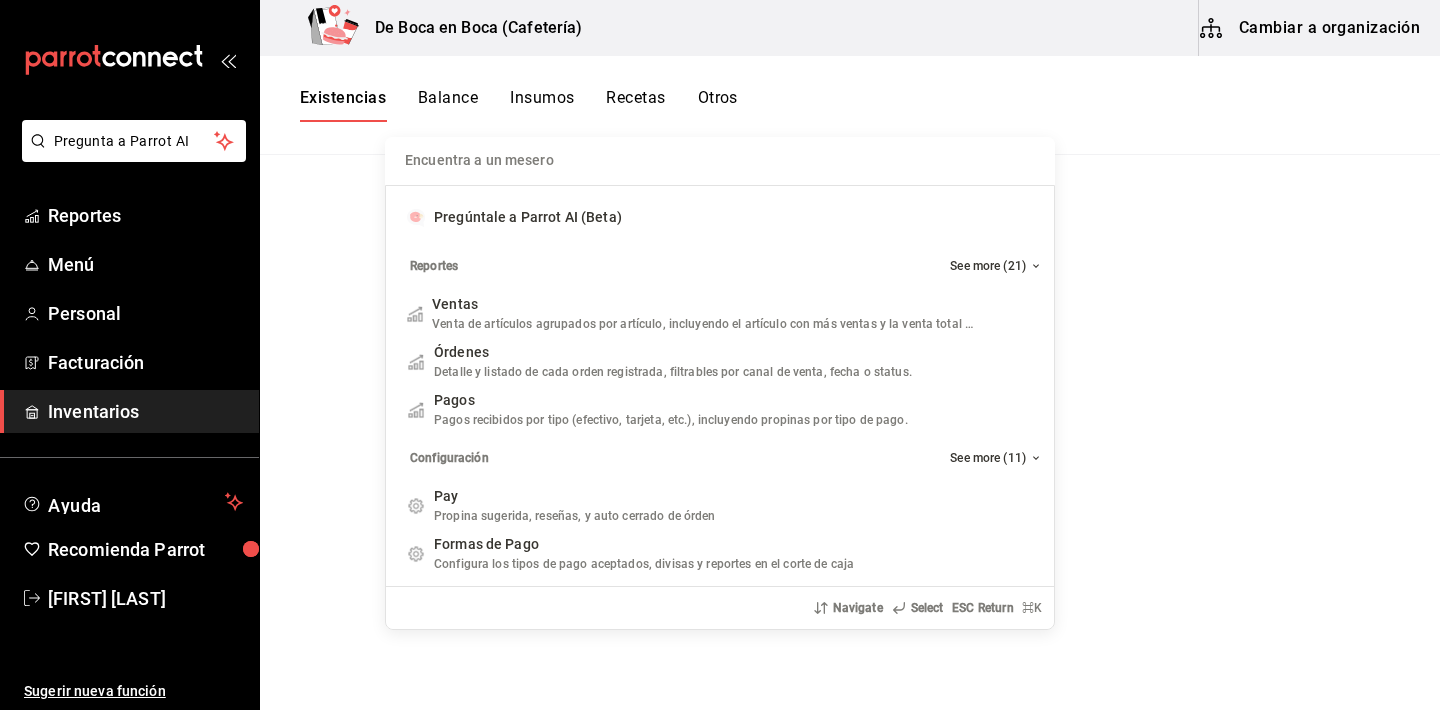 scroll, scrollTop: 0, scrollLeft: 0, axis: both 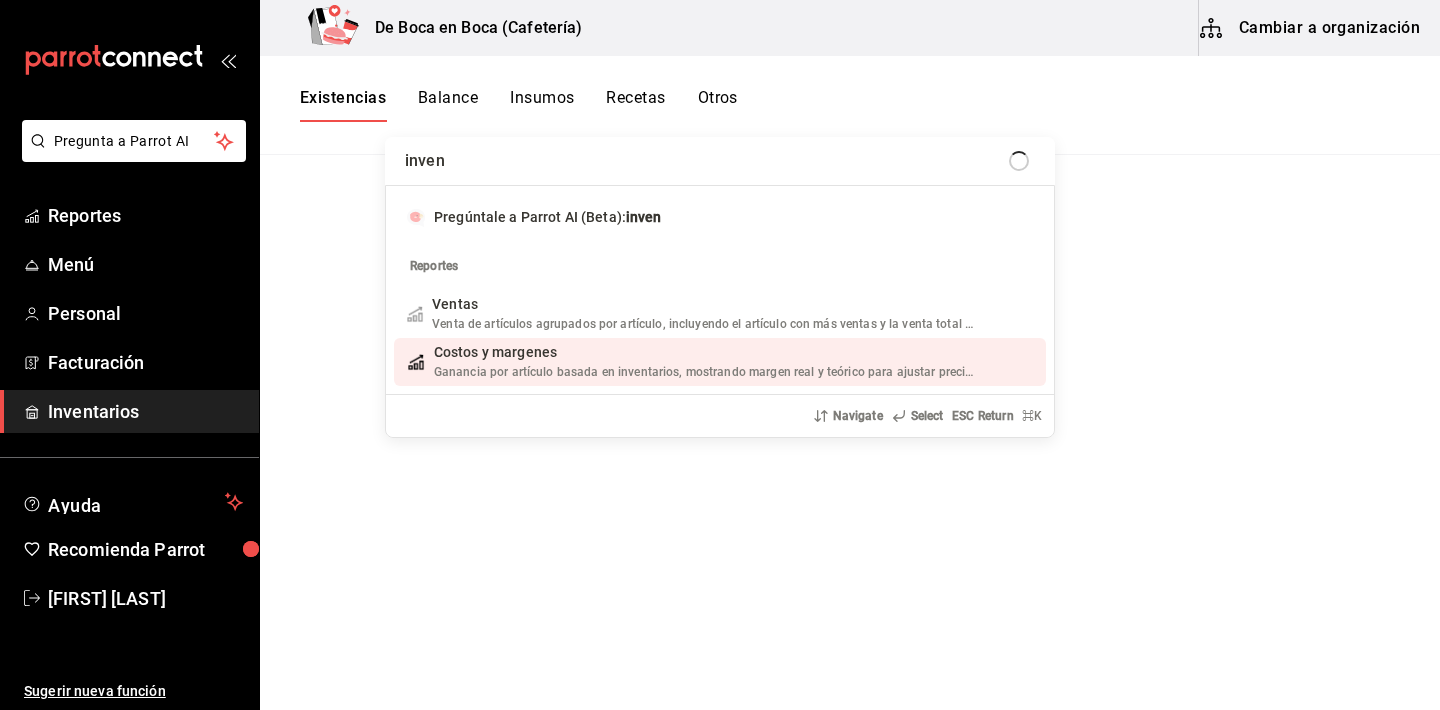 type on "inven" 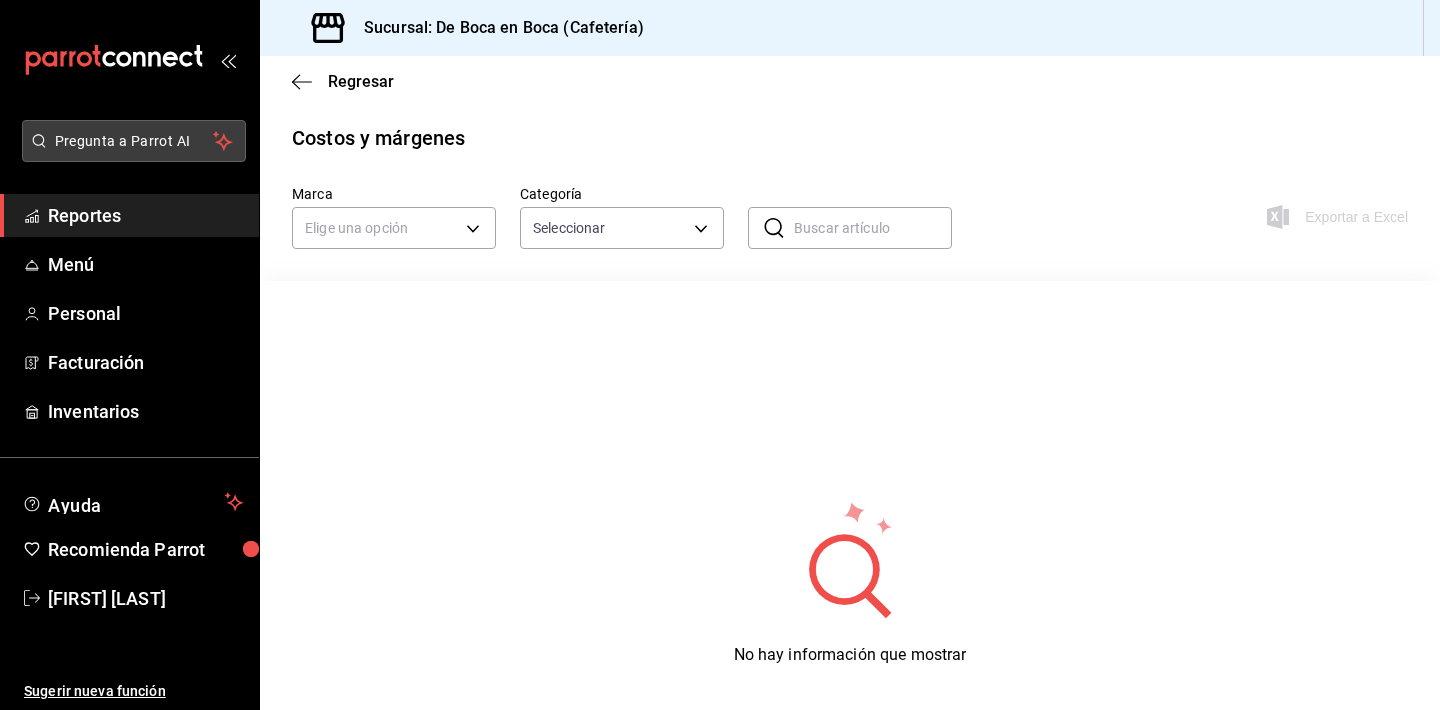 click on "Pregunta a Parrot AI" at bounding box center (134, 141) 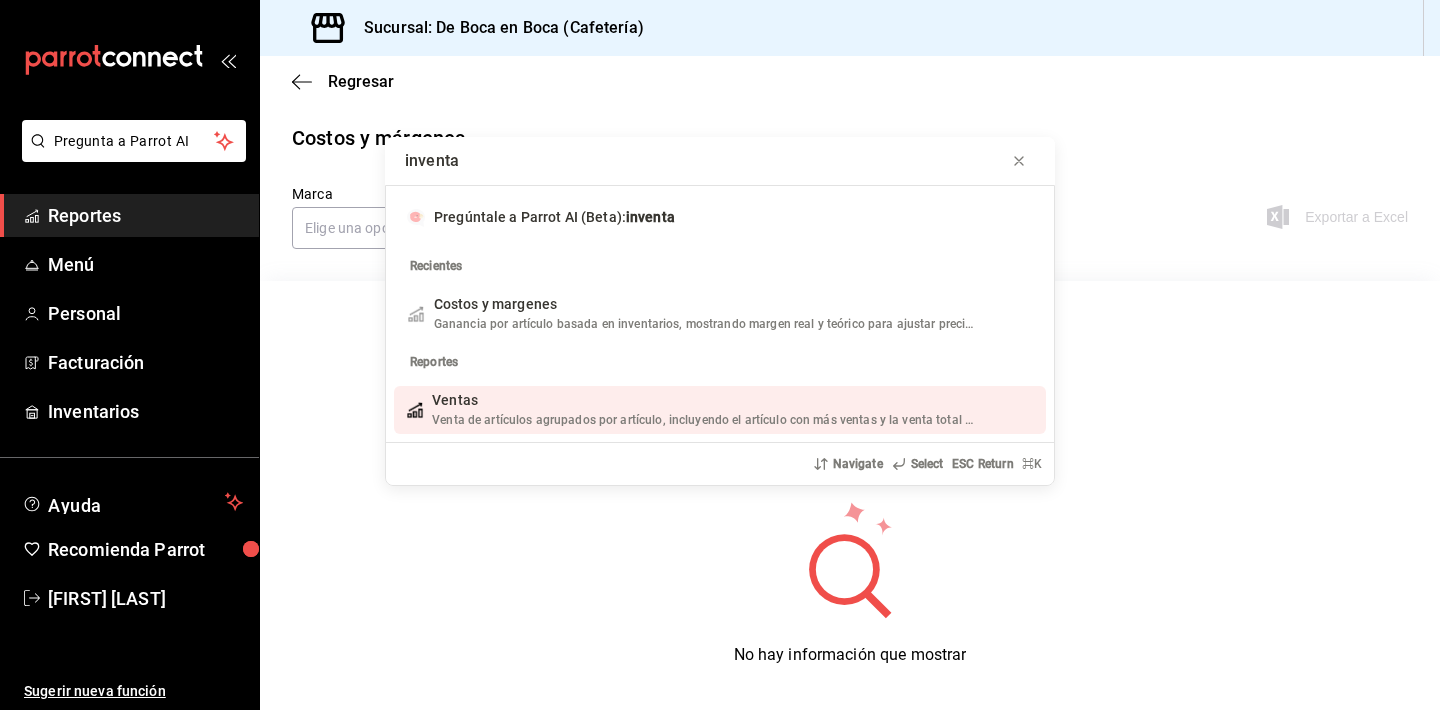 type on "inventa" 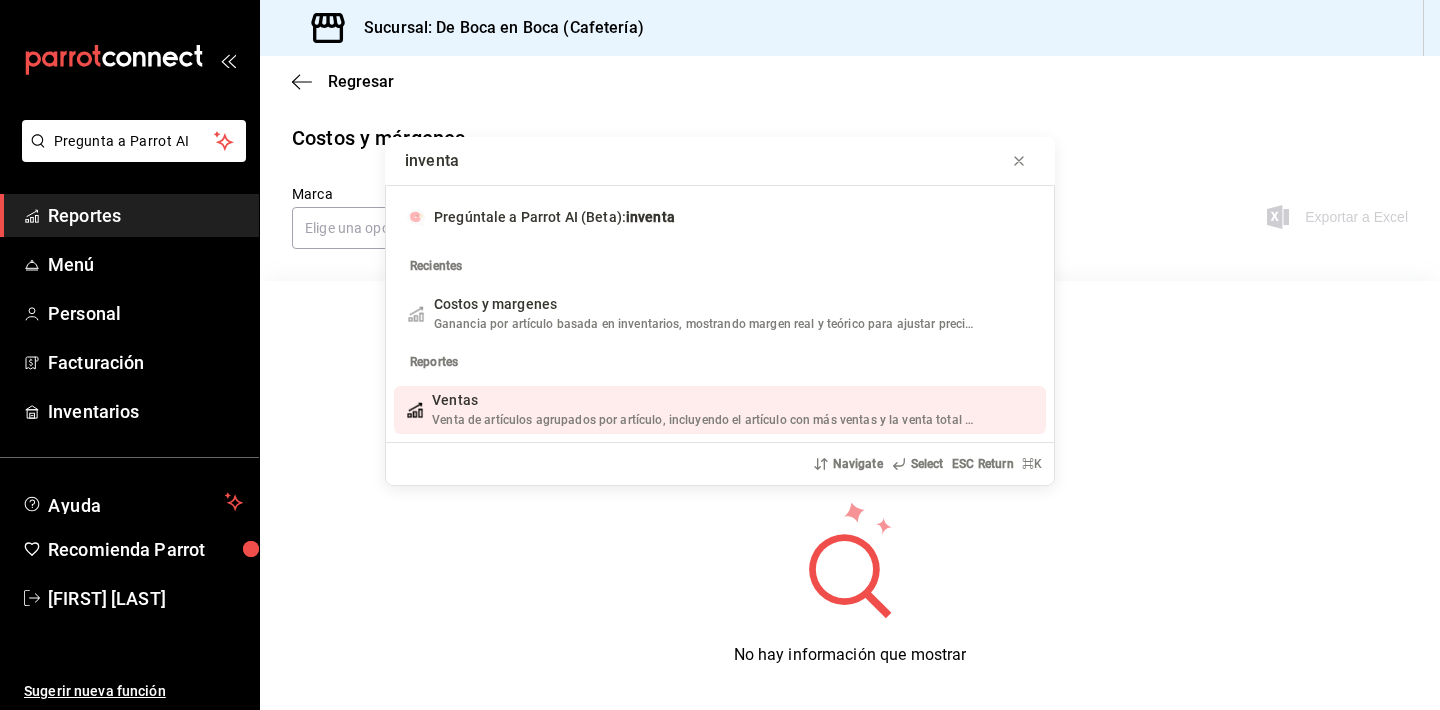 type 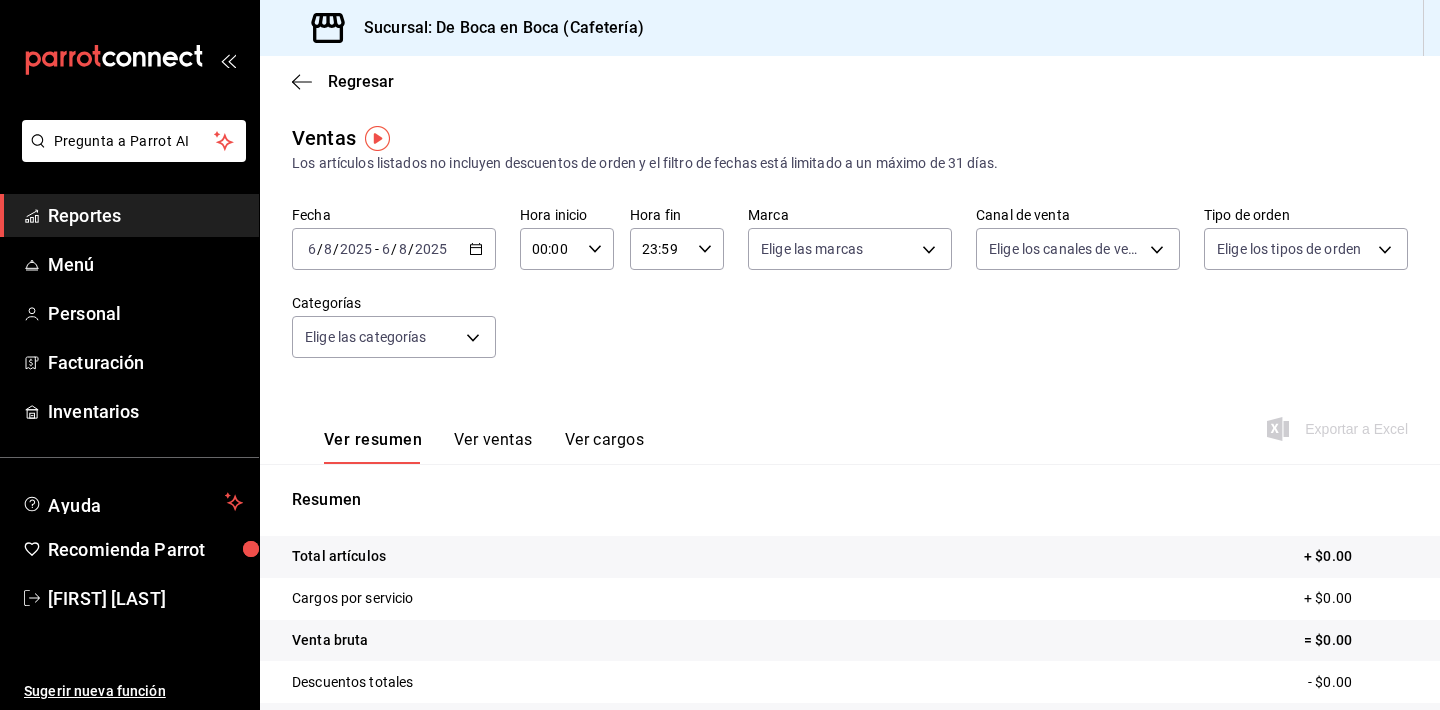 scroll, scrollTop: 0, scrollLeft: 0, axis: both 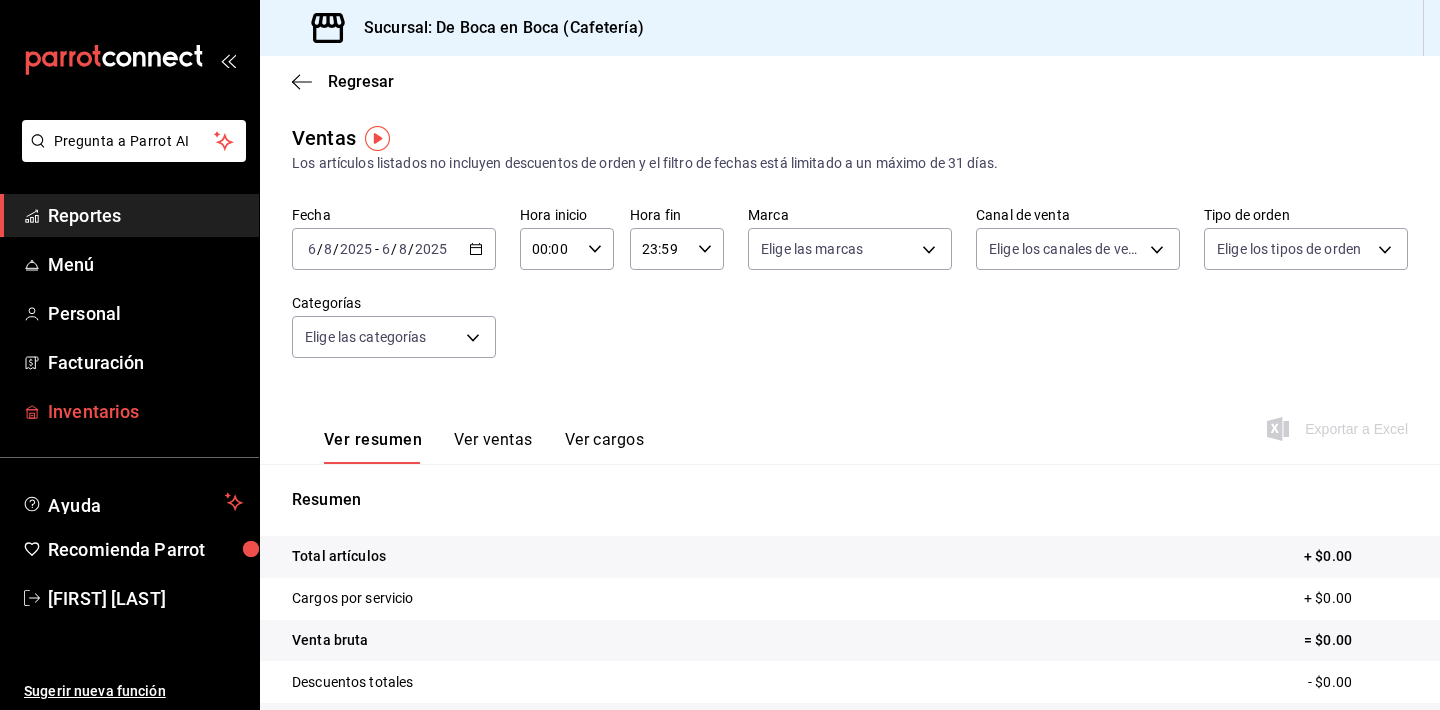 click on "Inventarios" at bounding box center (145, 411) 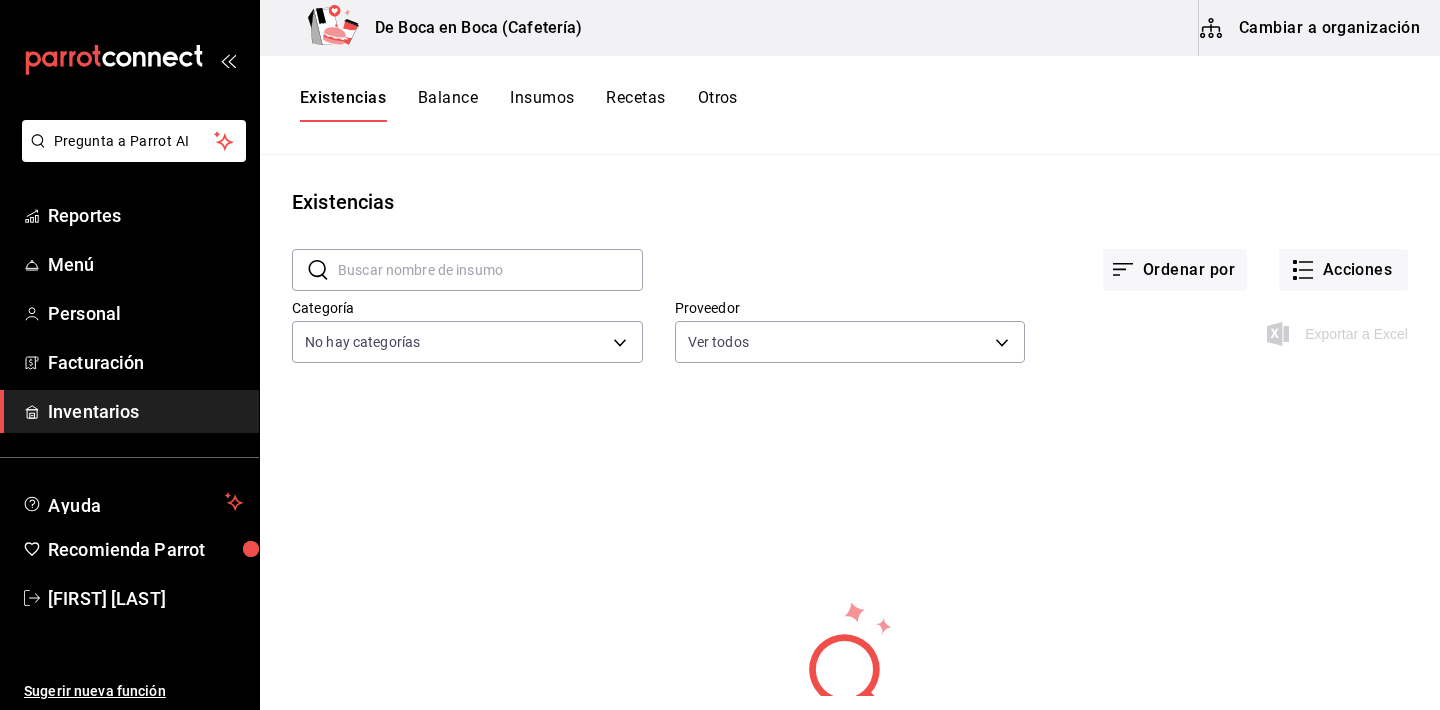 click at bounding box center (490, 270) 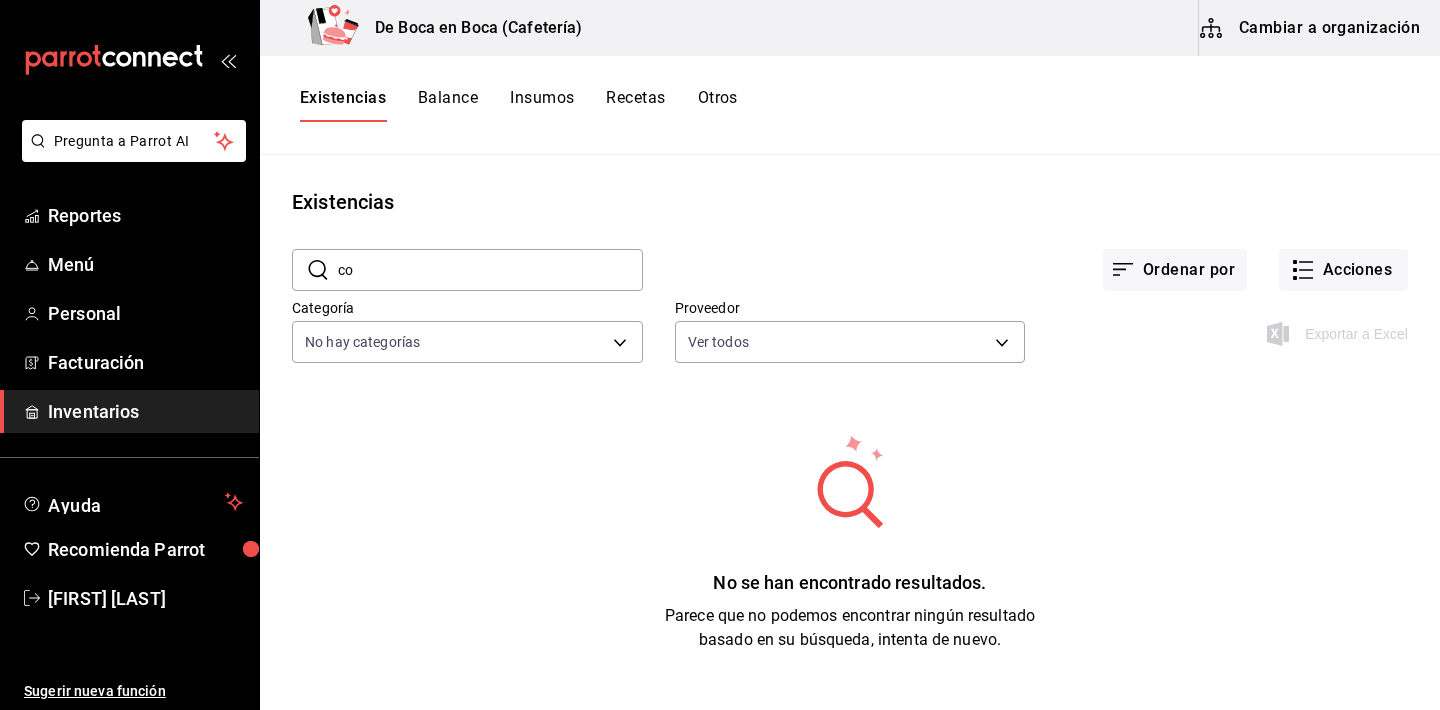 type on "c" 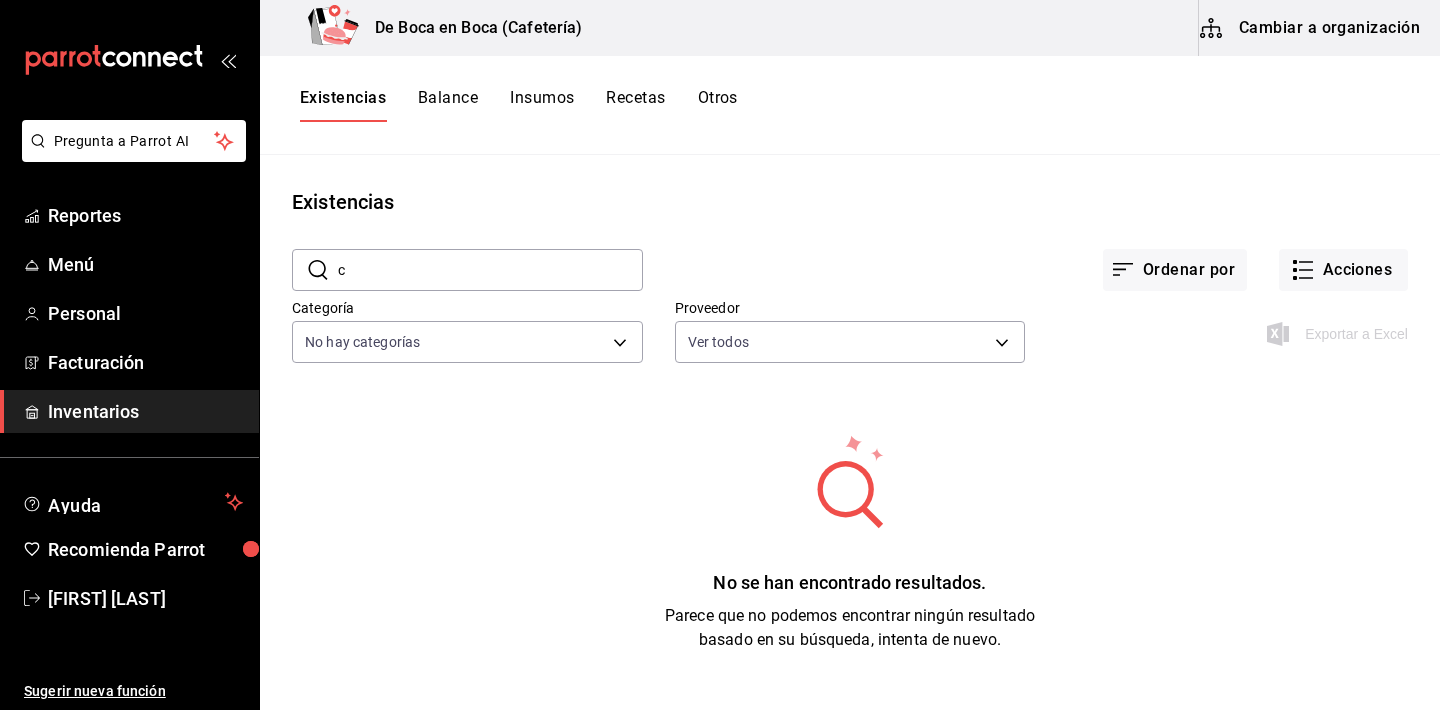 type 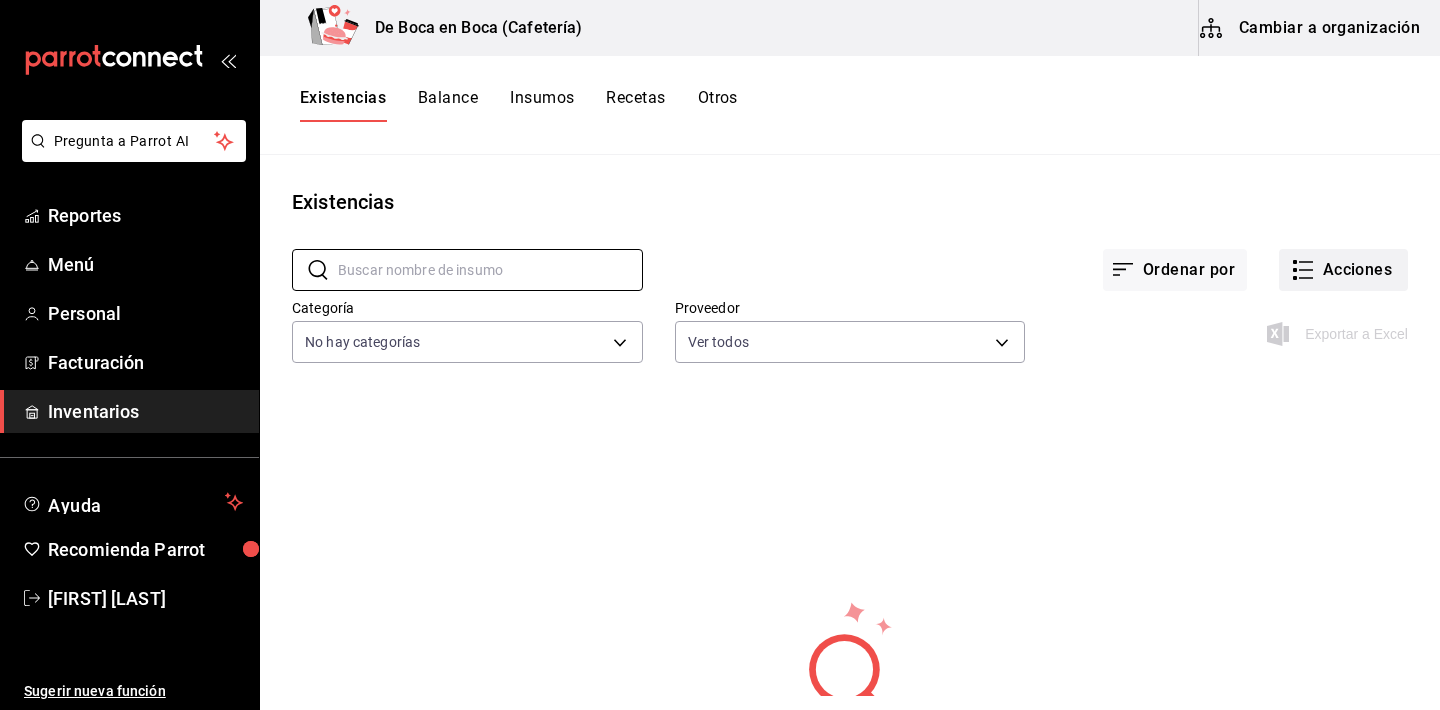 click on "Acciones" at bounding box center (1343, 270) 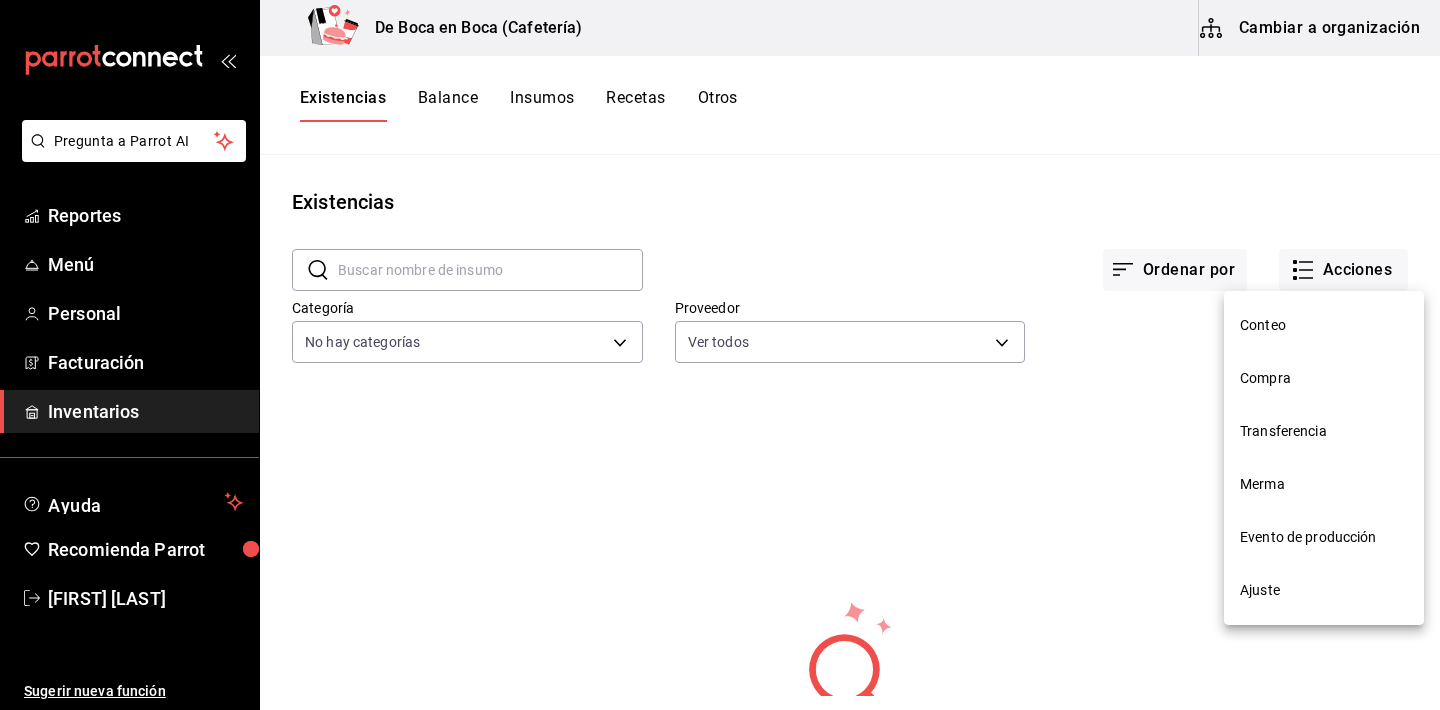 click on "Compra" at bounding box center [1324, 378] 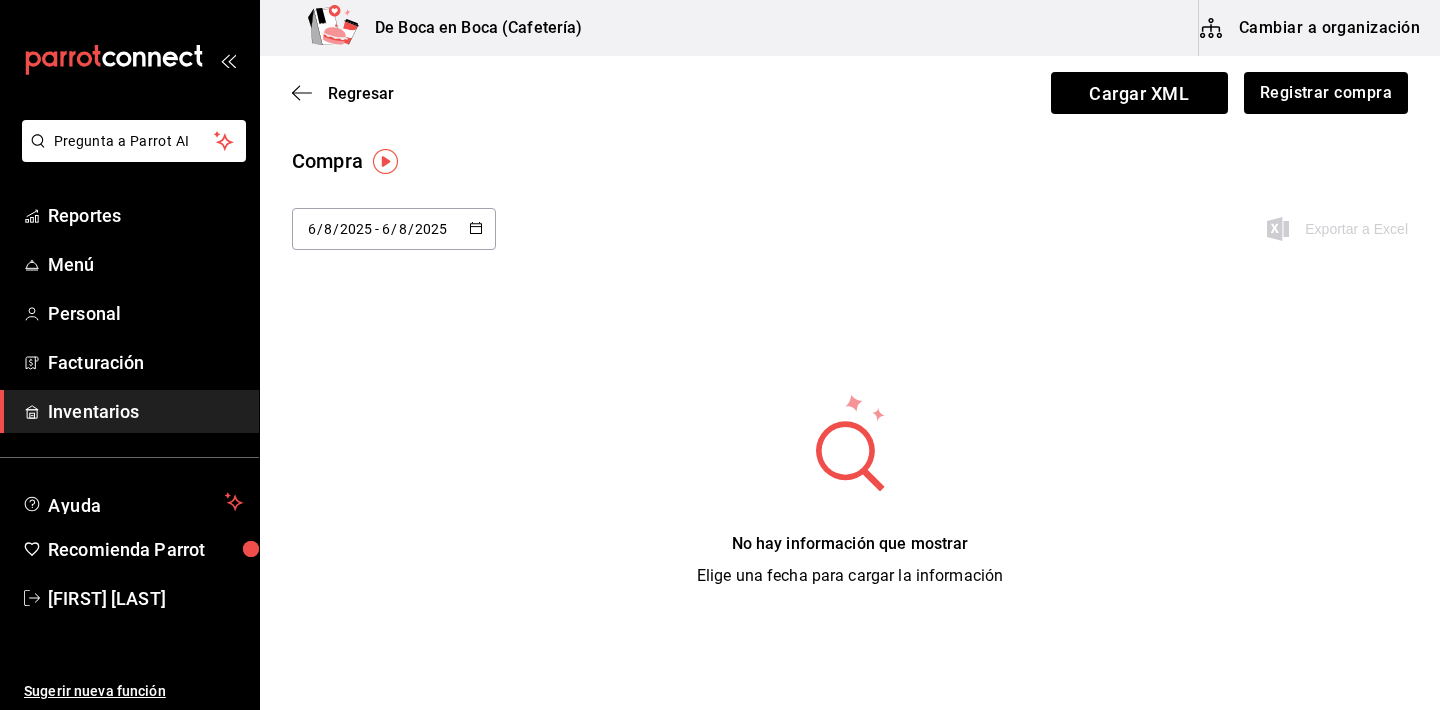 click at bounding box center [385, 161] 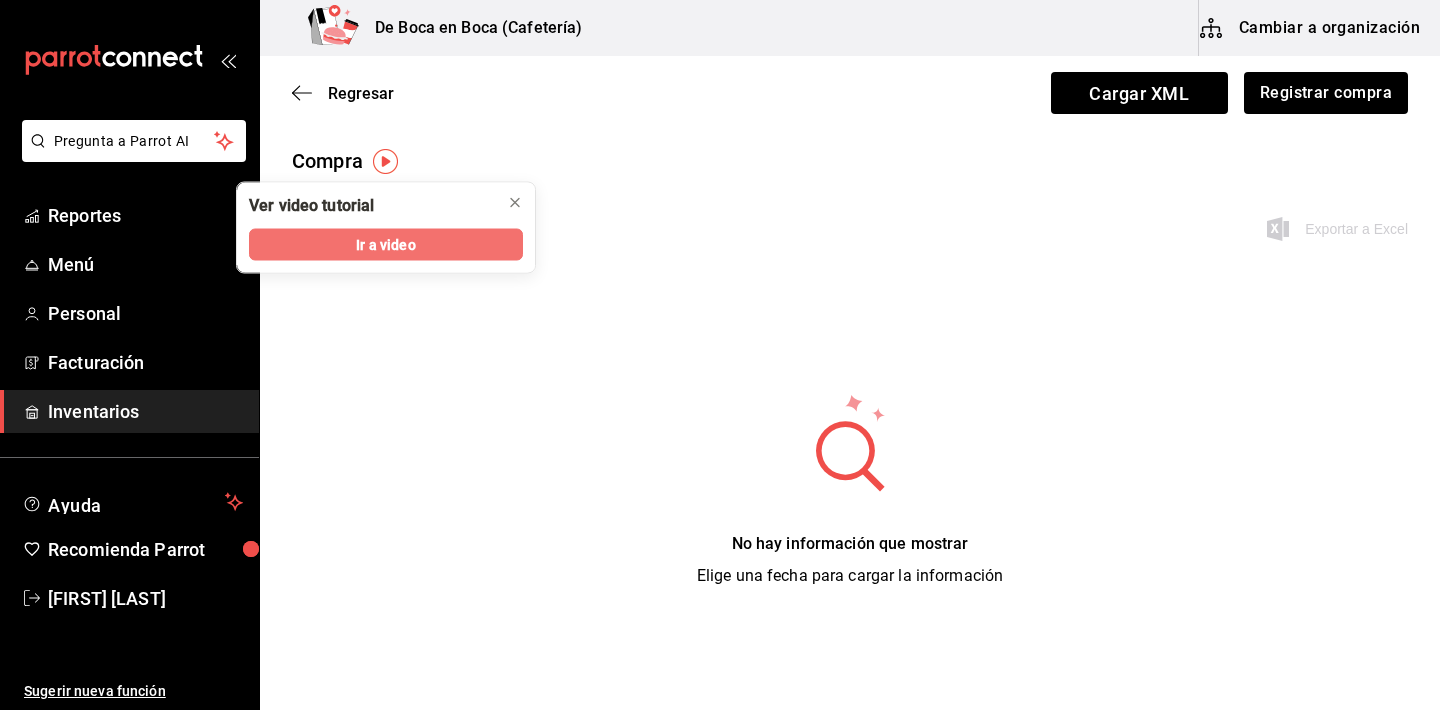 click on "Ir a video" at bounding box center (385, 244) 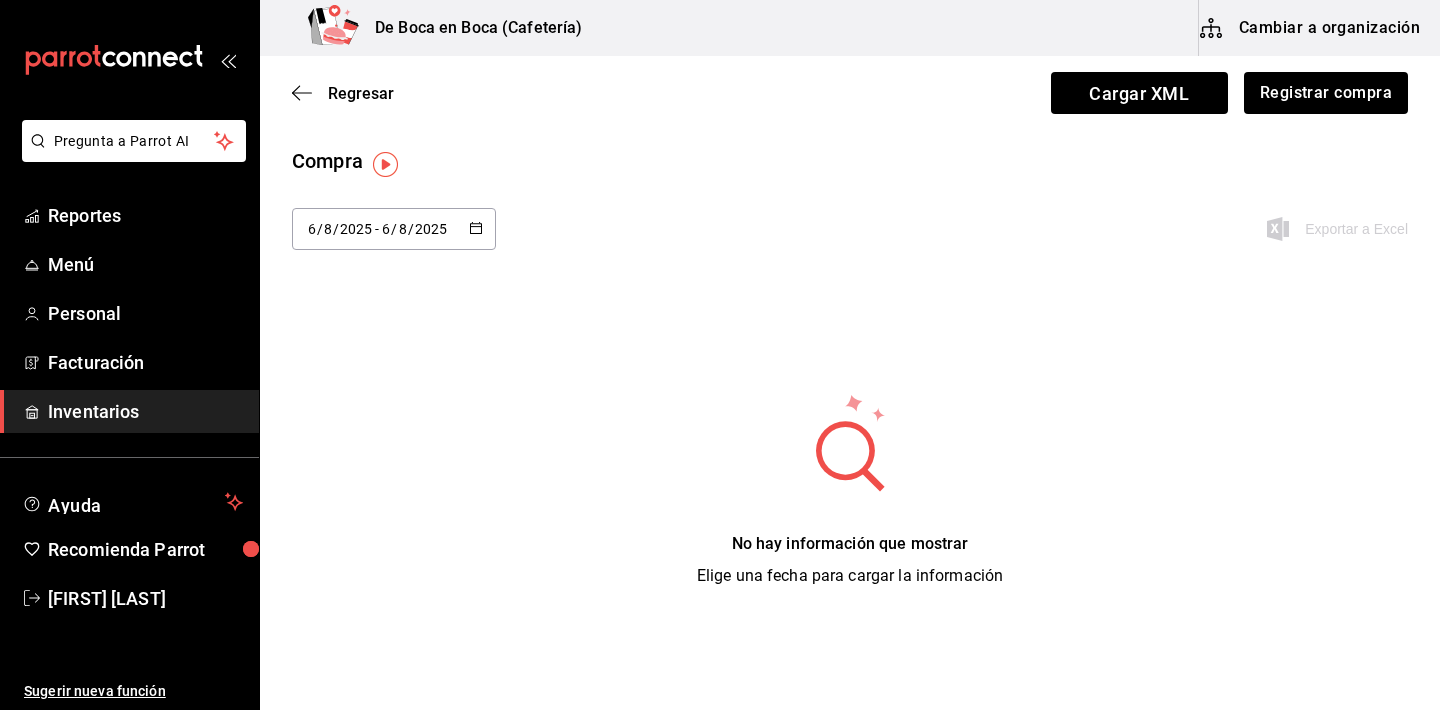 scroll, scrollTop: 0, scrollLeft: 0, axis: both 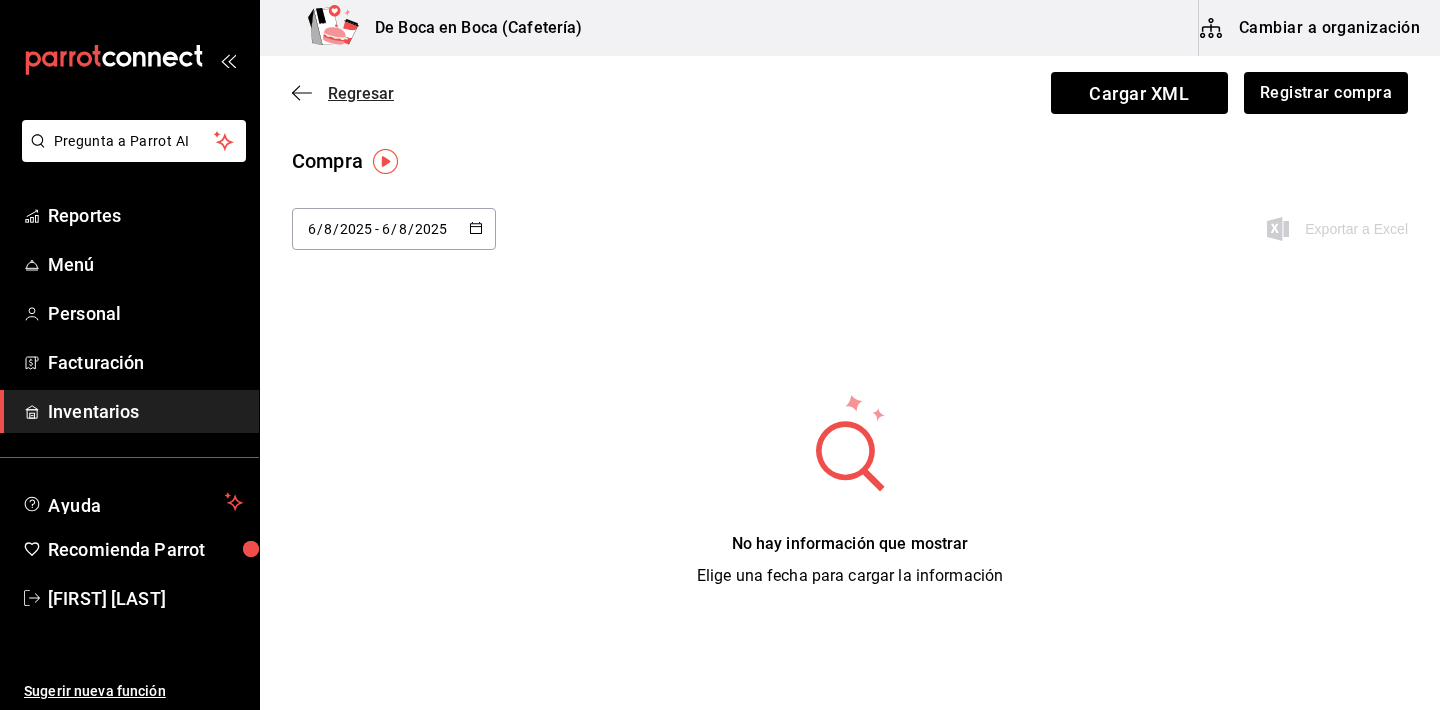 click on "Regresar" at bounding box center (361, 93) 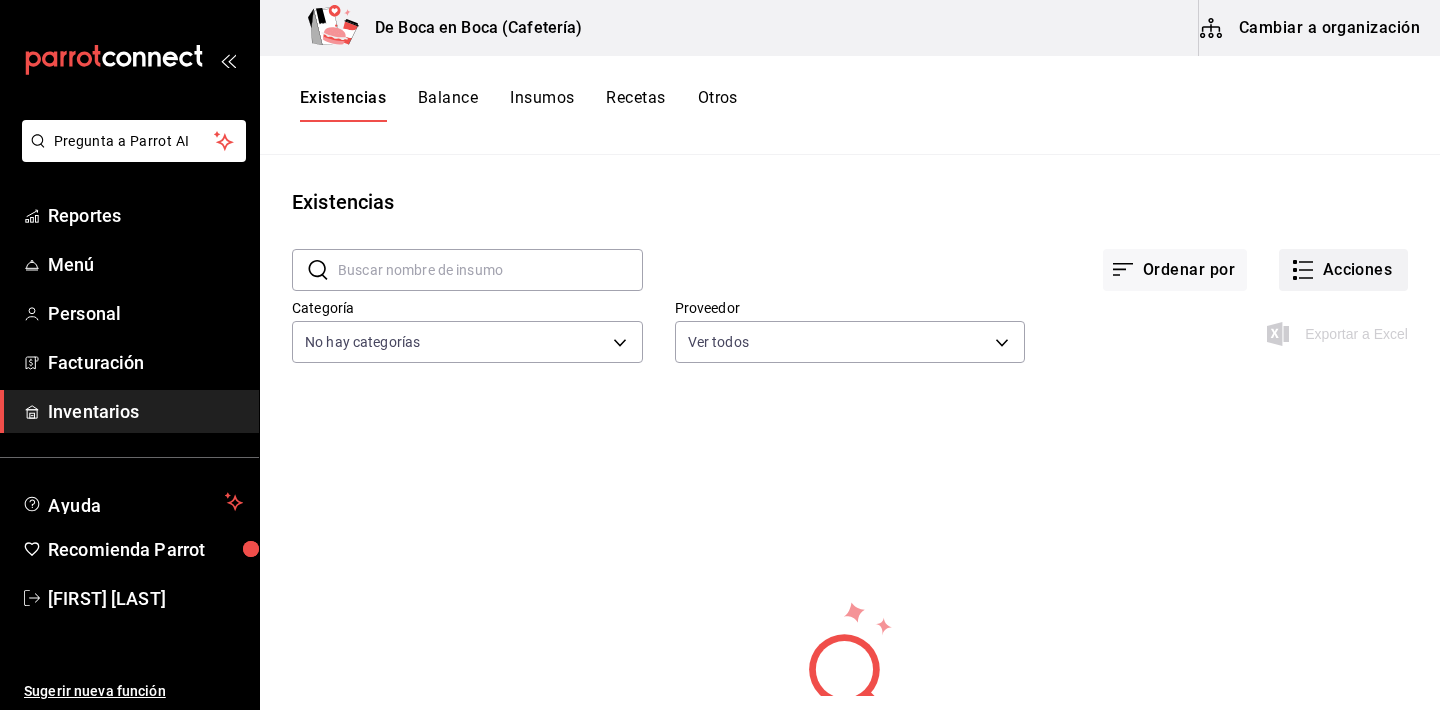click on "Acciones" at bounding box center [1343, 270] 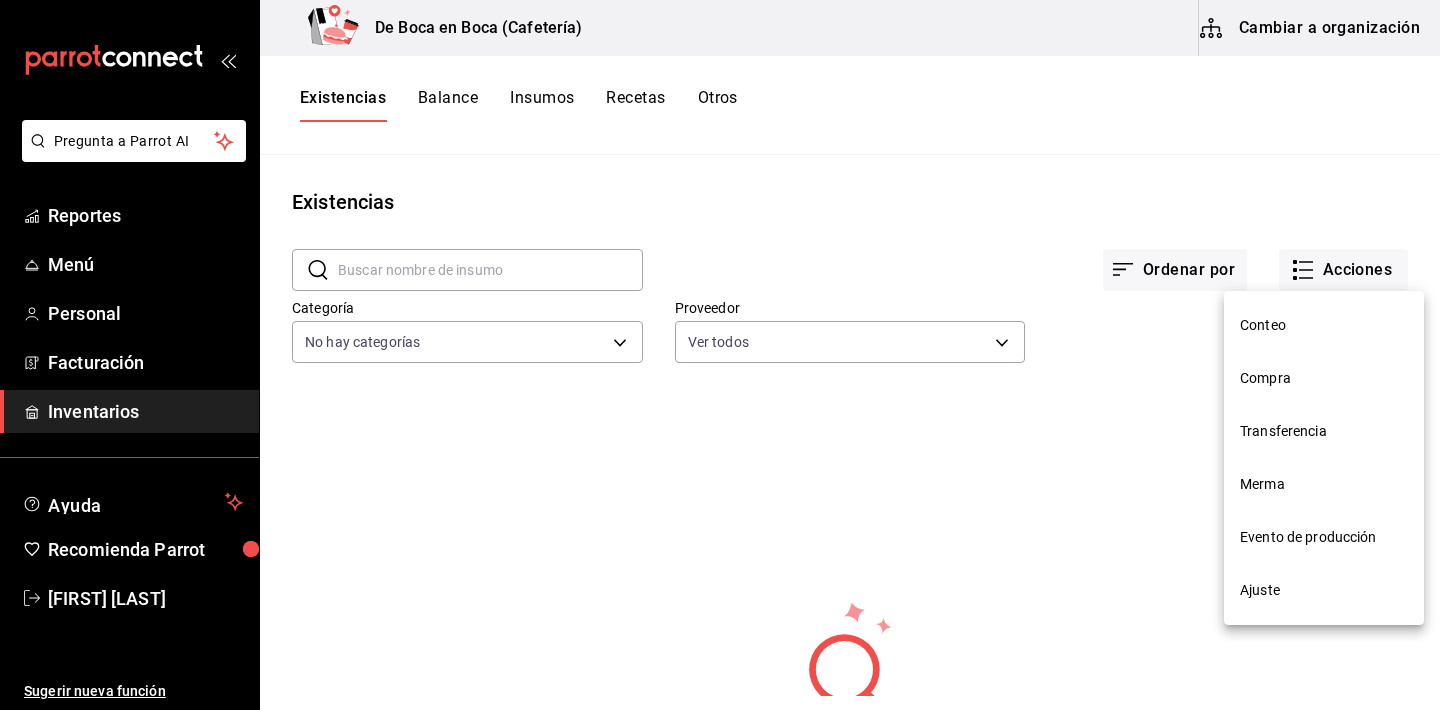 click on "Conteo" at bounding box center (1324, 325) 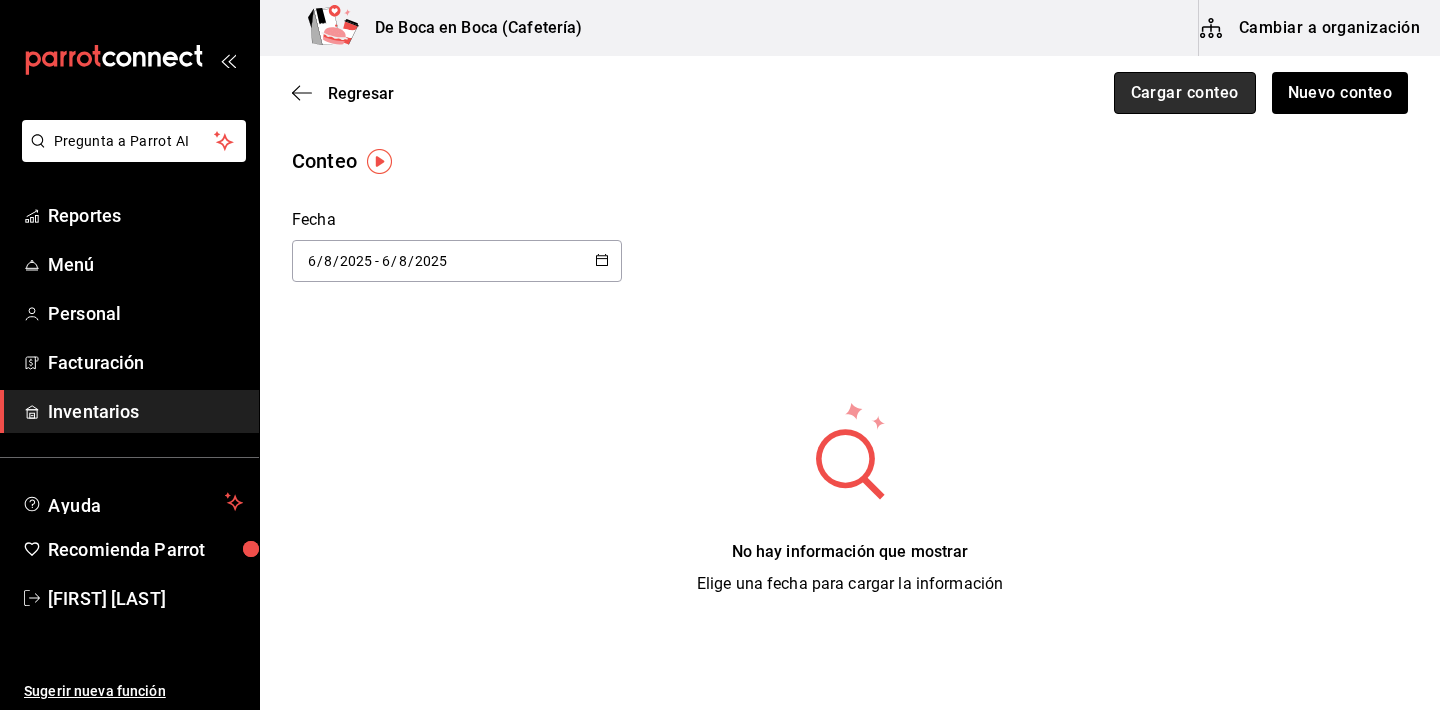 click on "Cargar conteo" at bounding box center [1185, 93] 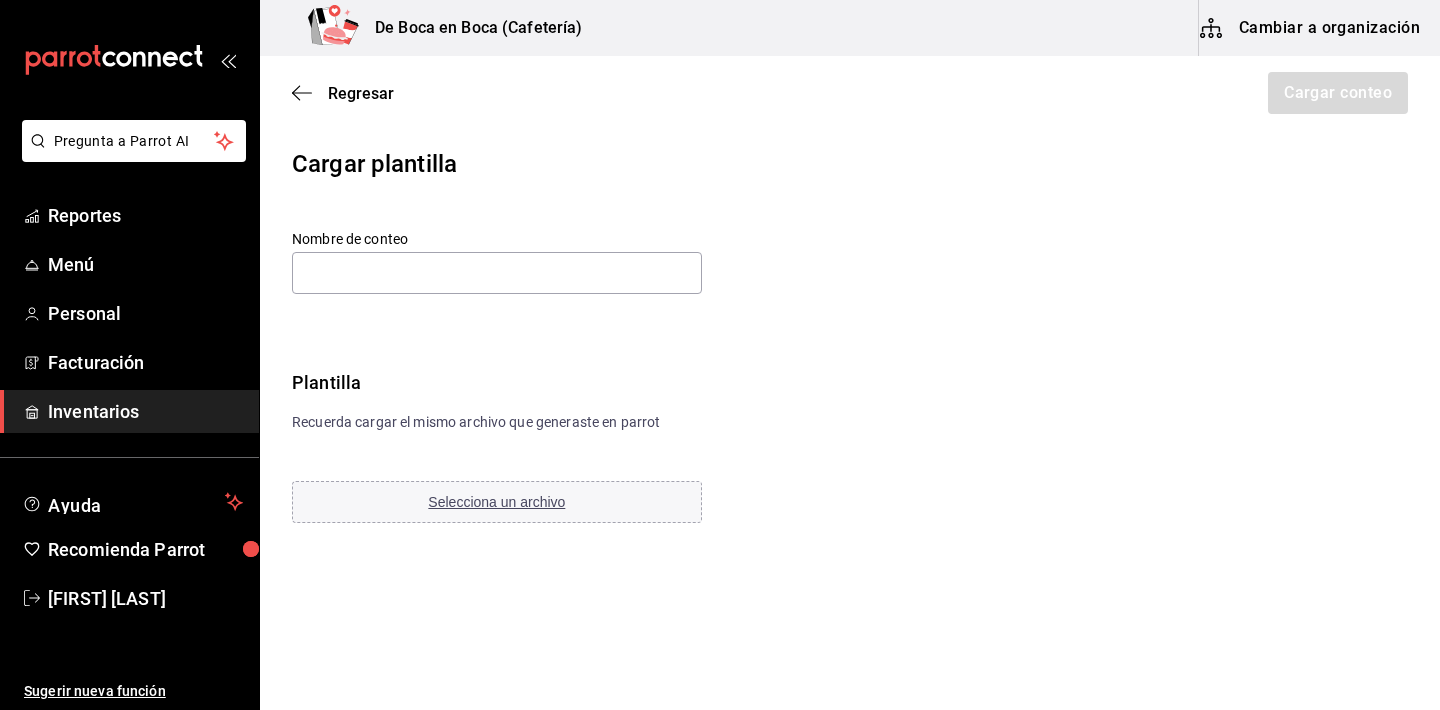 click on "Regresar Cargar conteo" at bounding box center [850, 93] 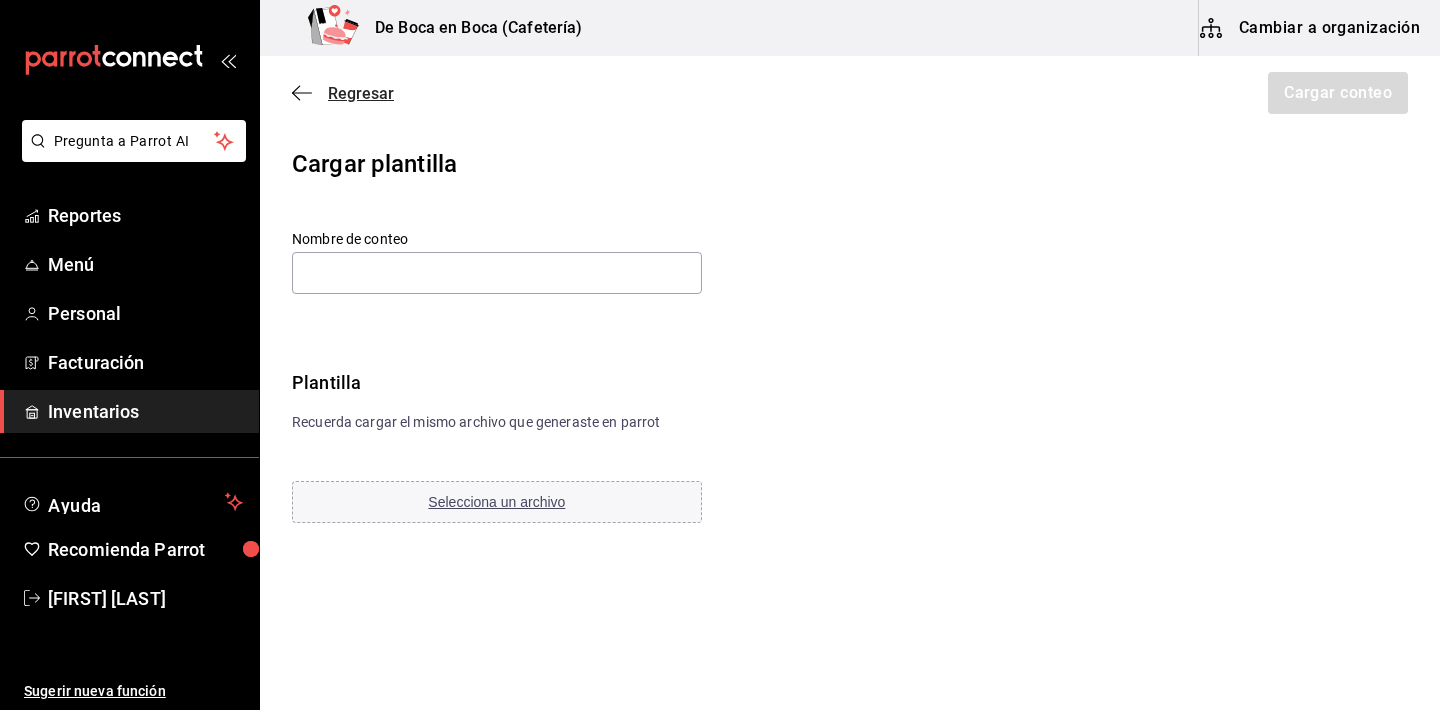 click on "Regresar" at bounding box center (361, 93) 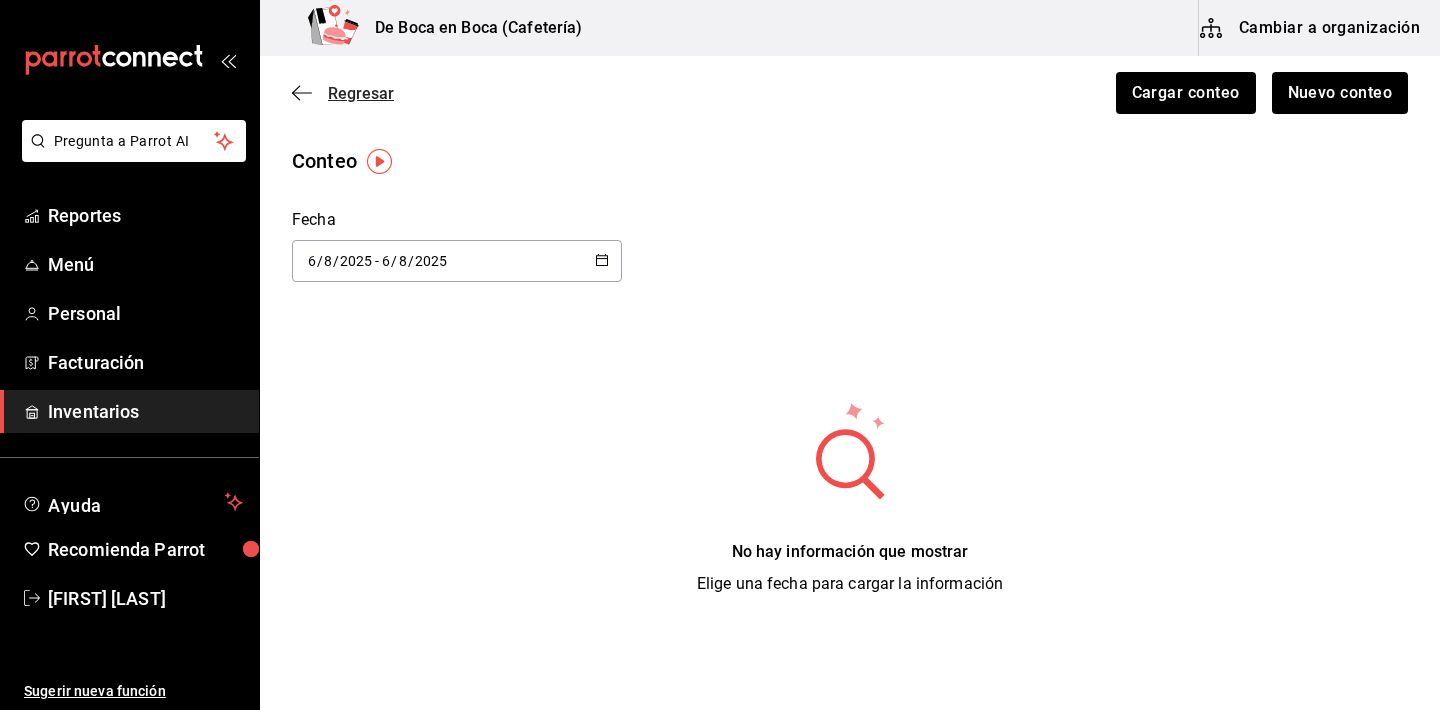 click on "Regresar" at bounding box center (361, 93) 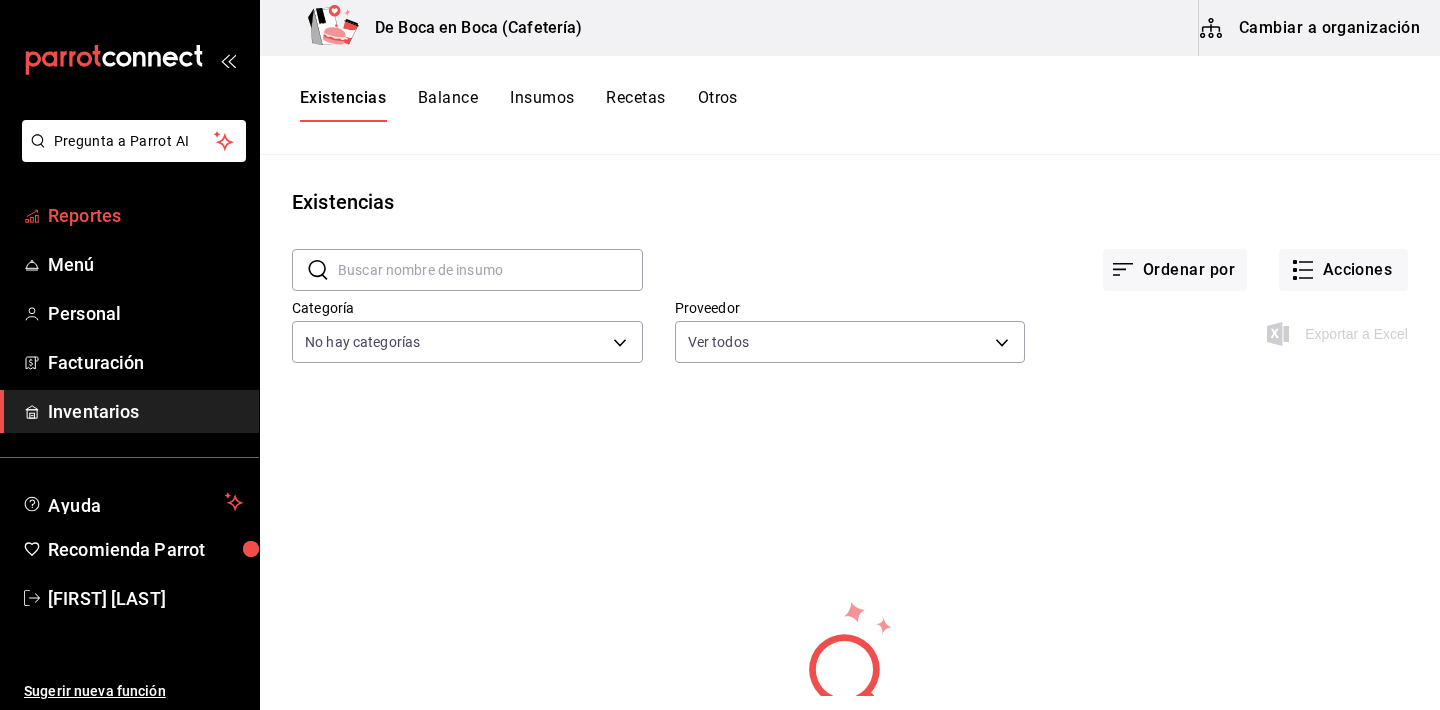 click on "Reportes" at bounding box center [145, 215] 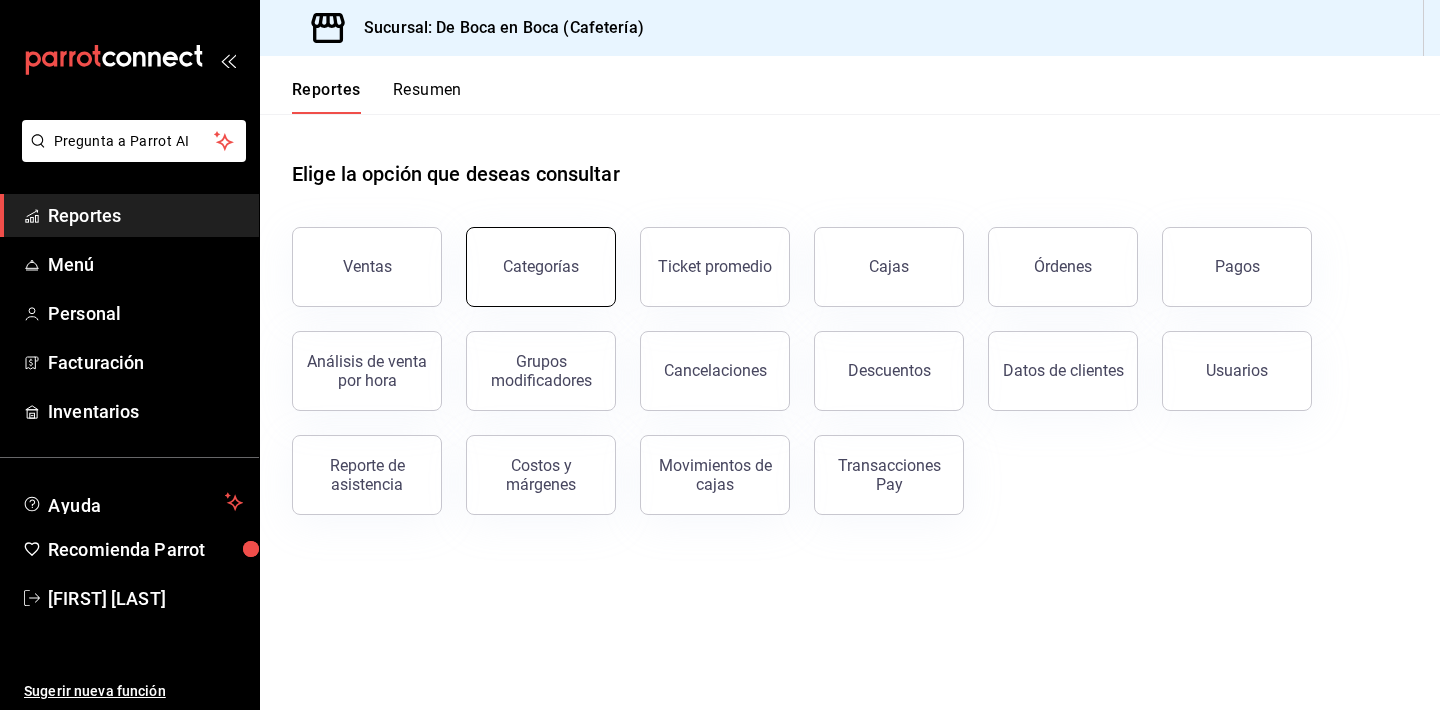 click on "Categorías" at bounding box center (541, 266) 